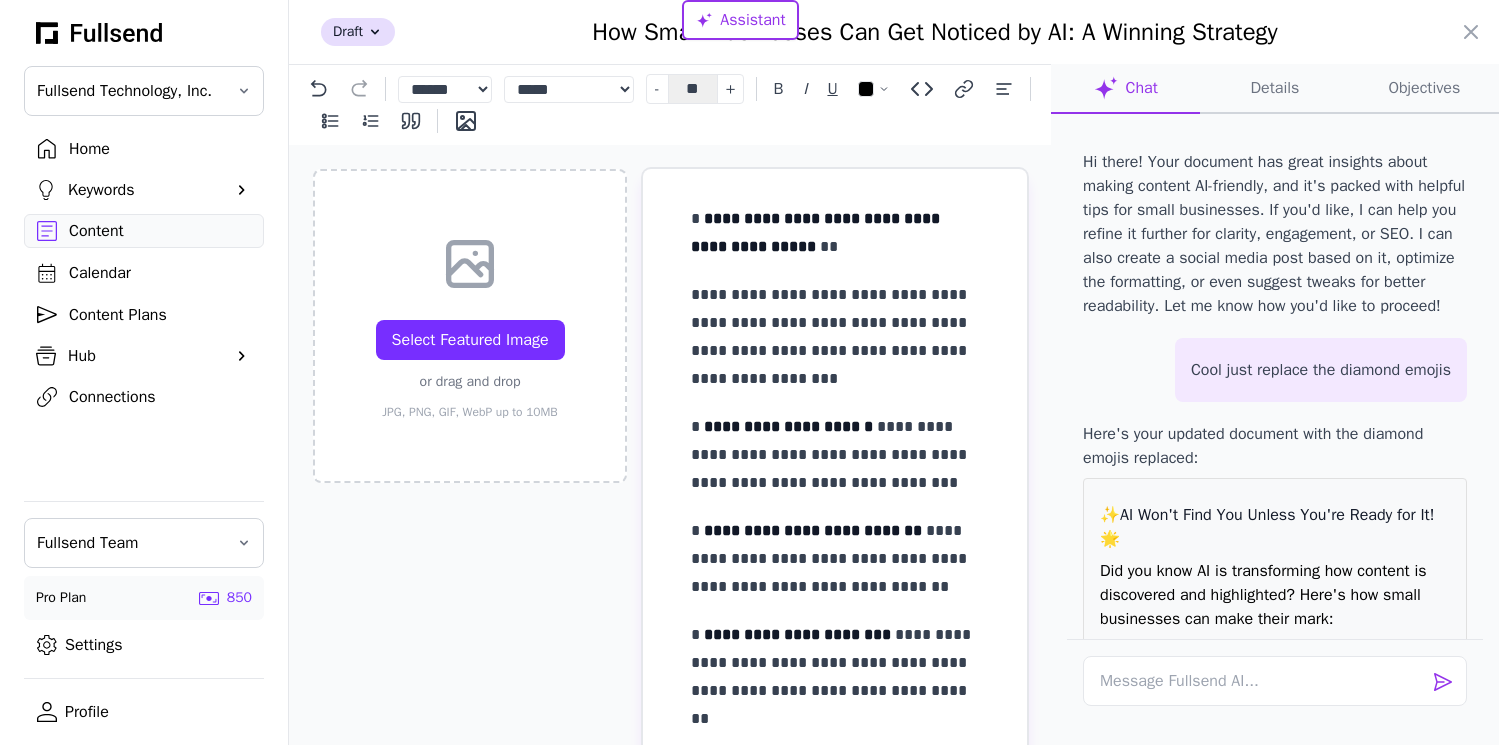 select on "**" 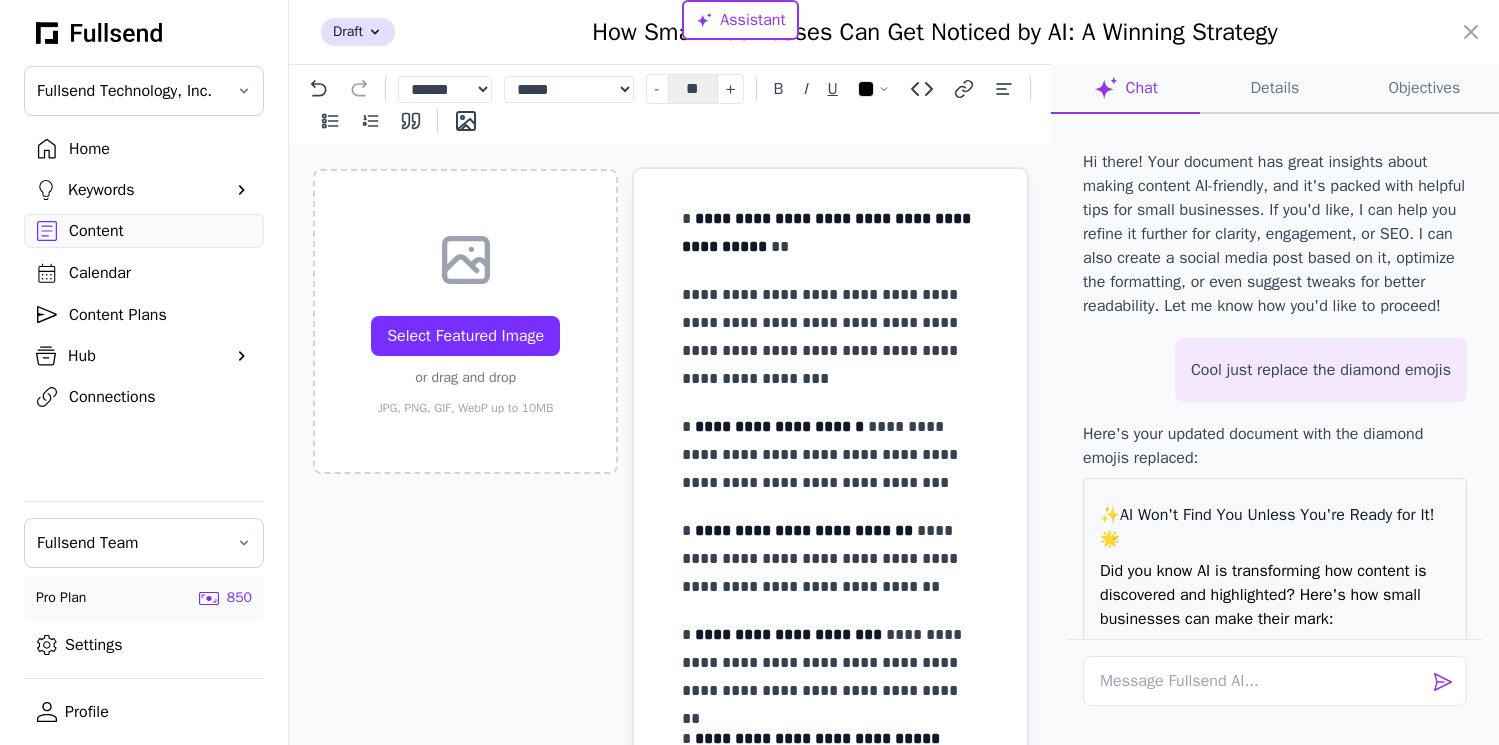 scroll, scrollTop: 0, scrollLeft: 0, axis: both 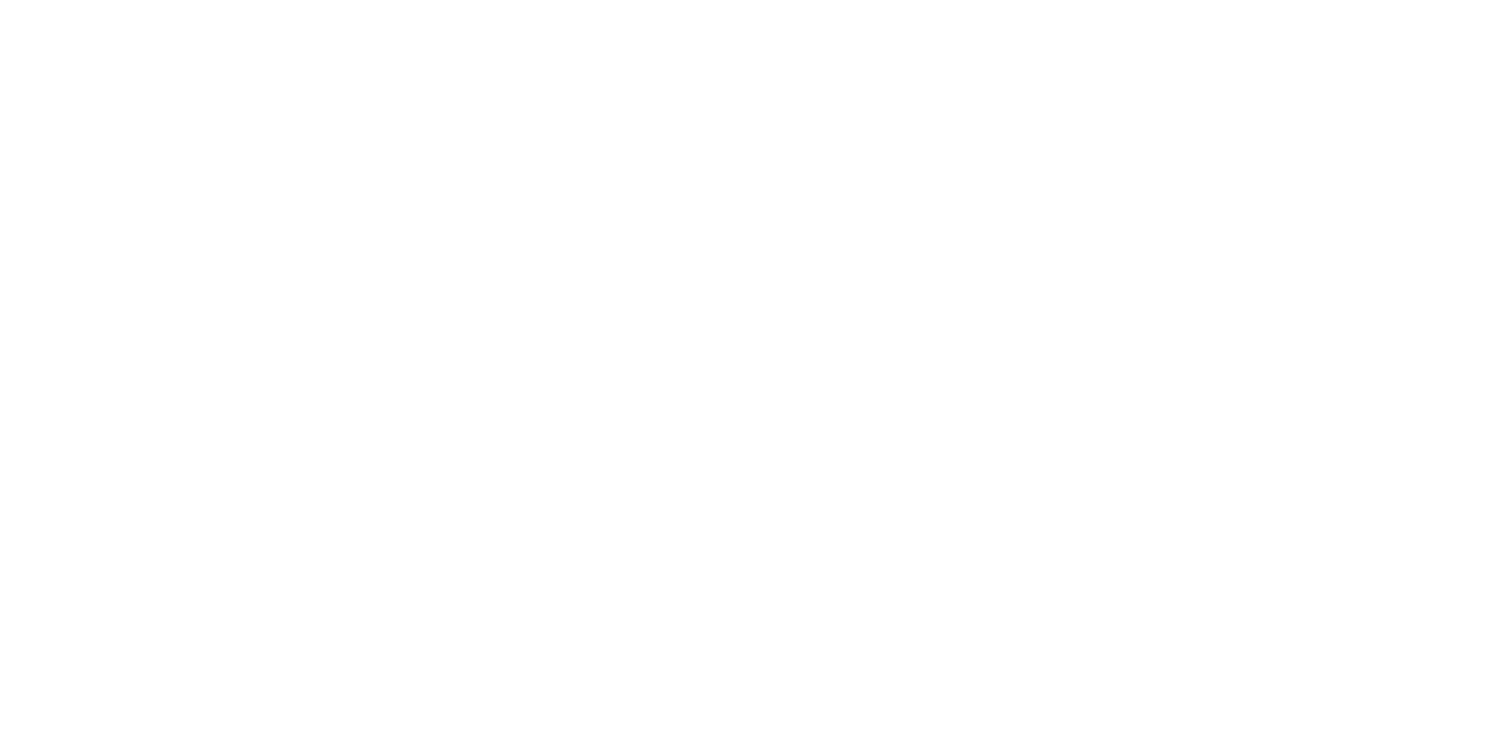 select on "**" 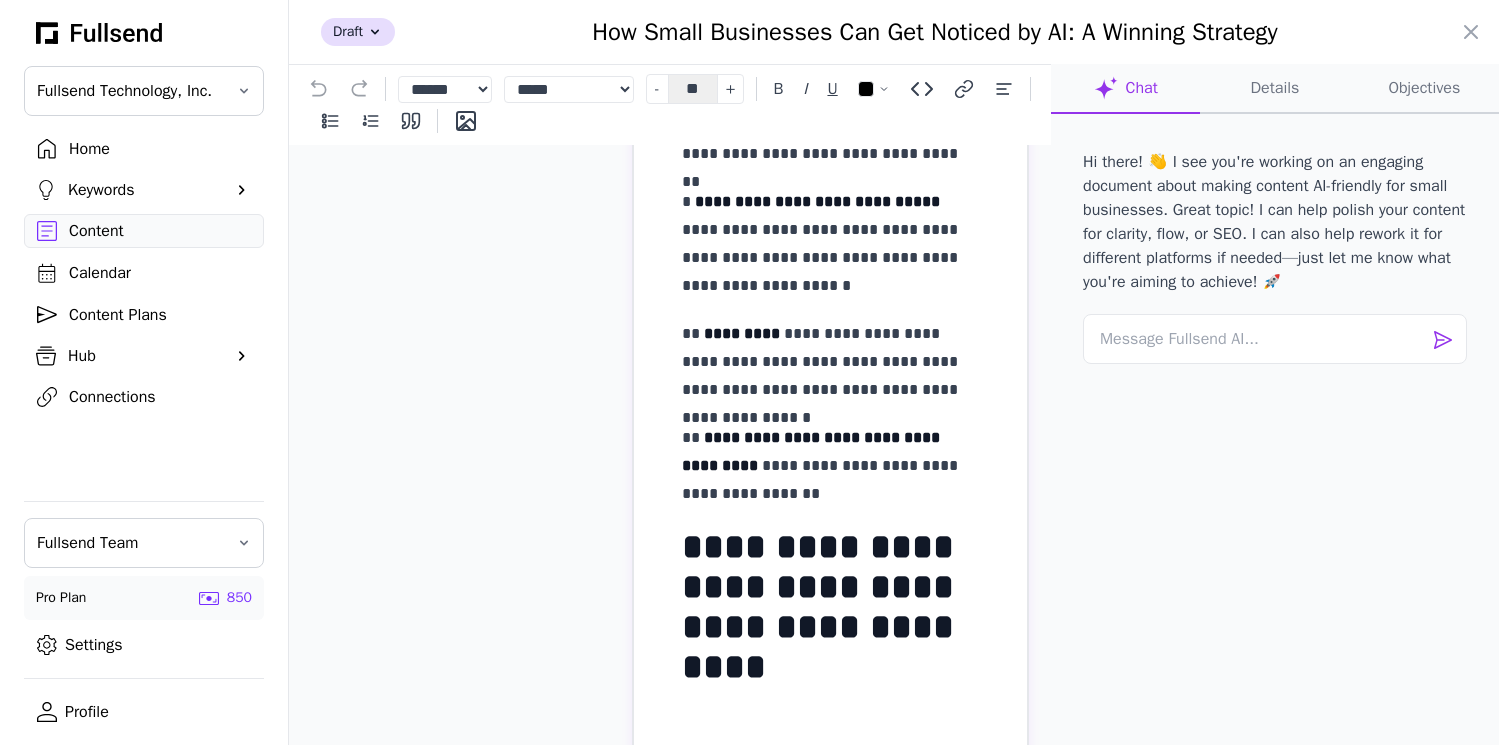 scroll, scrollTop: 0, scrollLeft: 0, axis: both 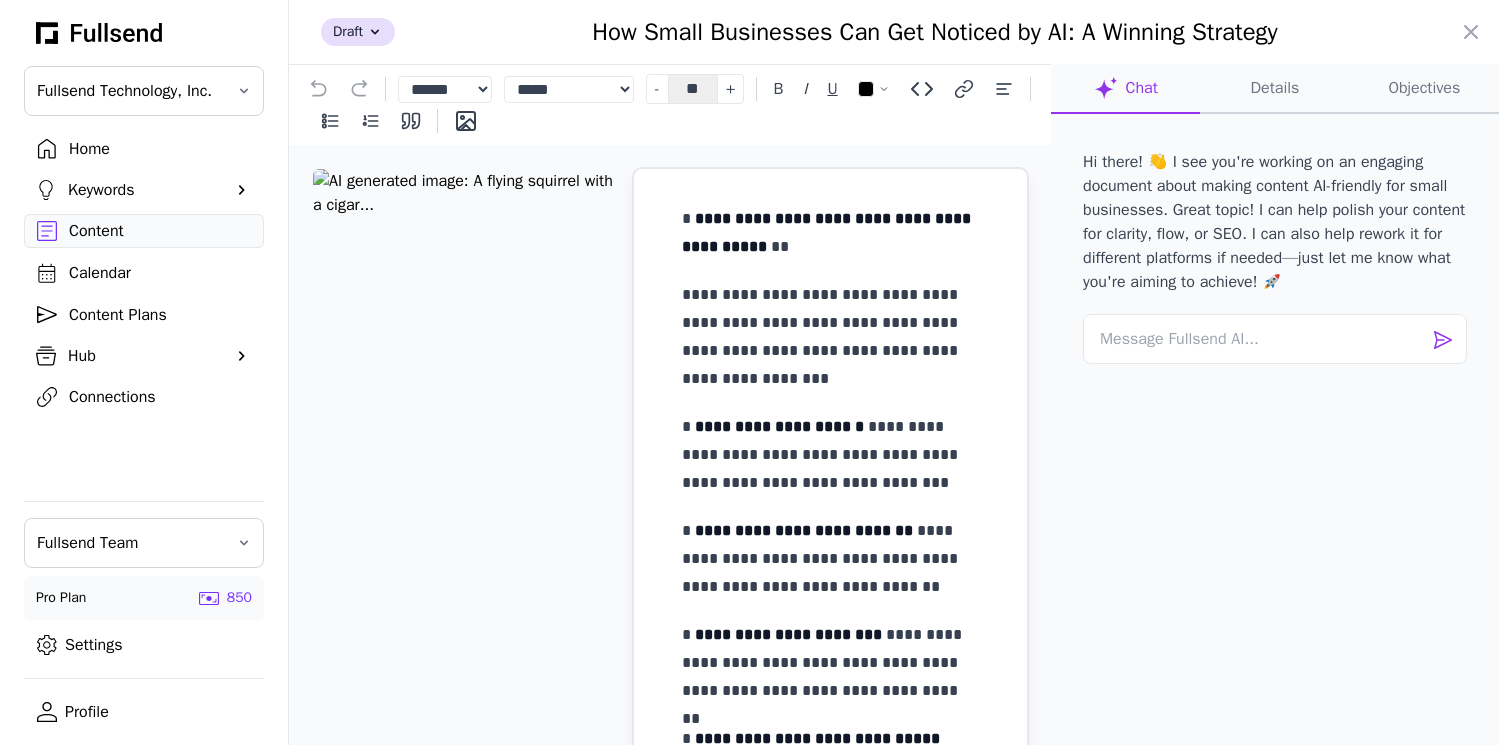 click on "**********" at bounding box center [670, 477] 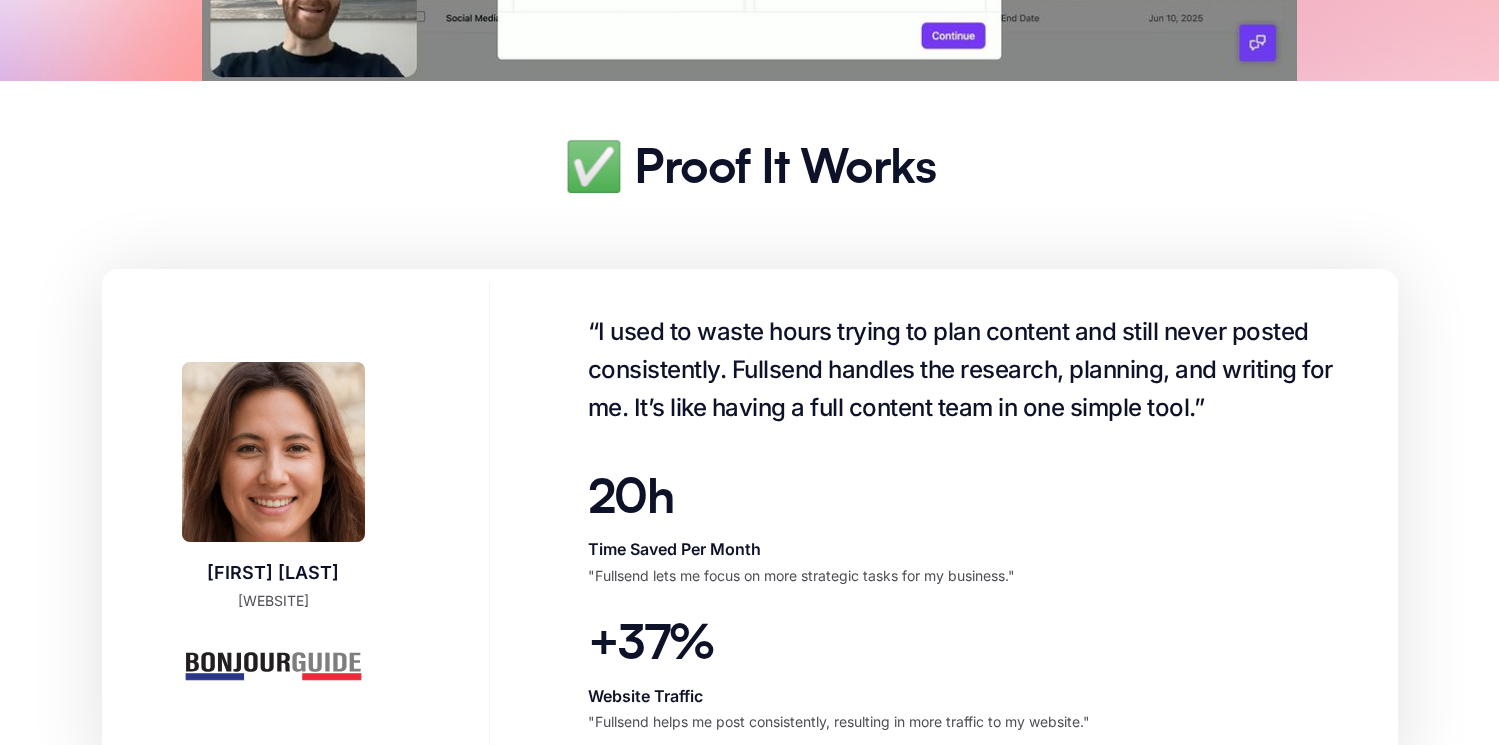 scroll, scrollTop: 0, scrollLeft: 0, axis: both 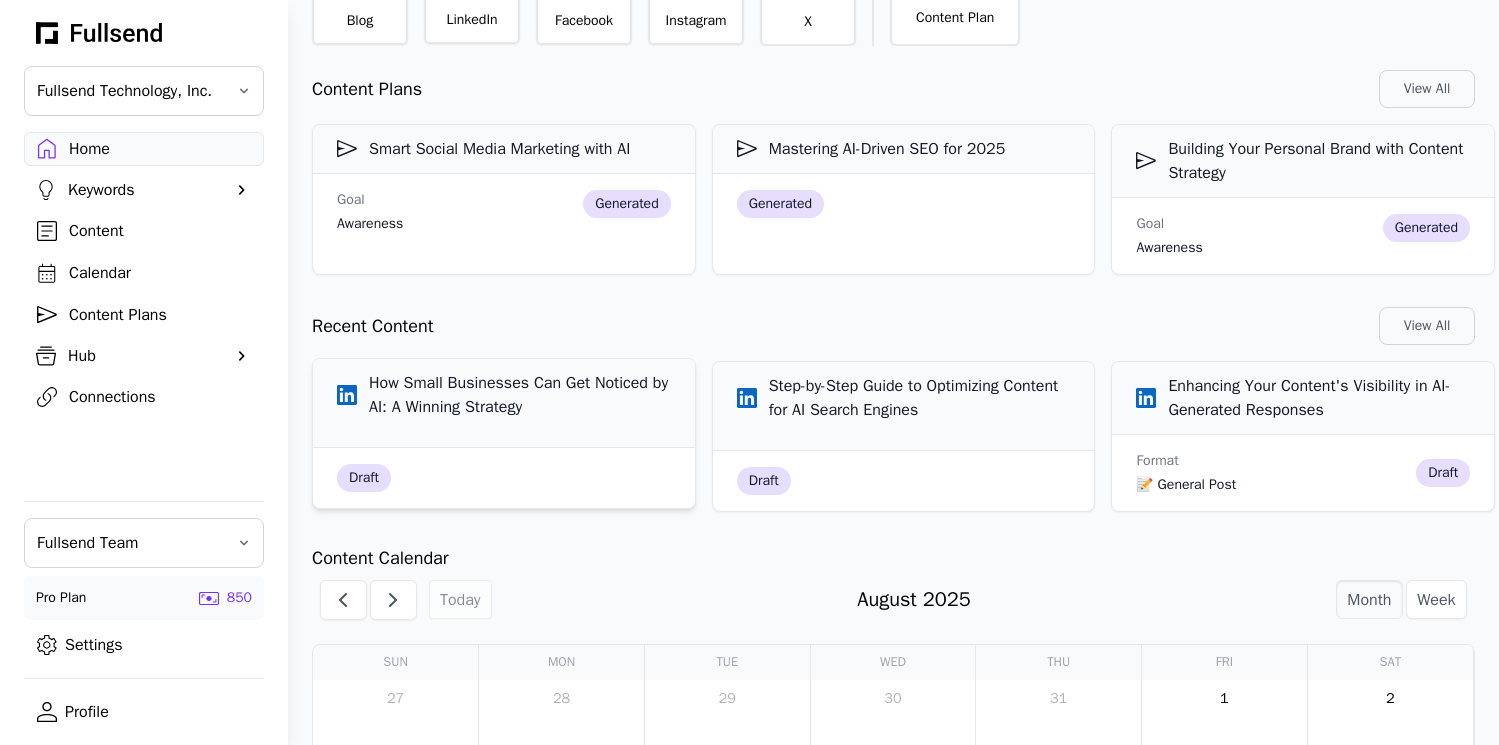 click on "How Small Businesses Can Get Noticed by AI: A Winning Strategy" at bounding box center [504, 395] 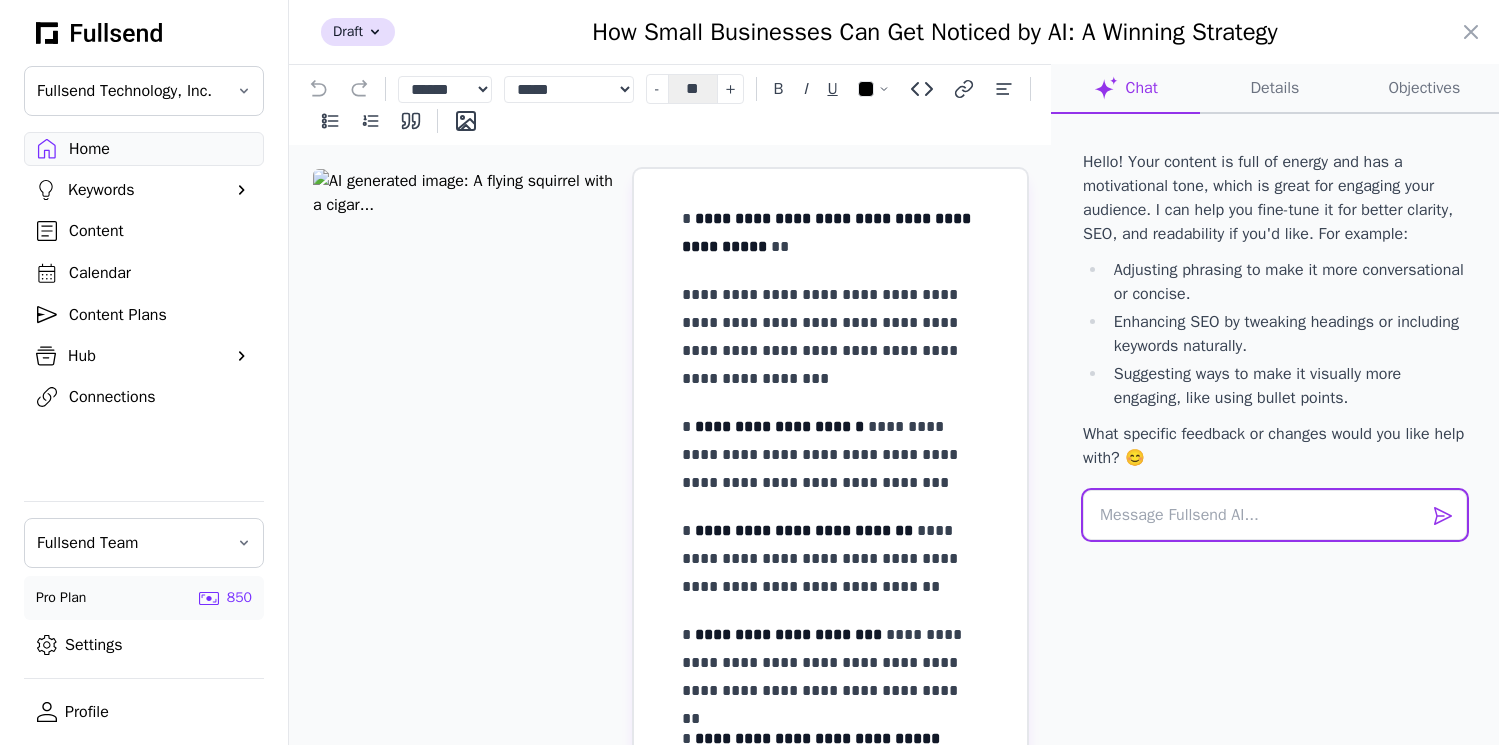 click at bounding box center [1275, 515] 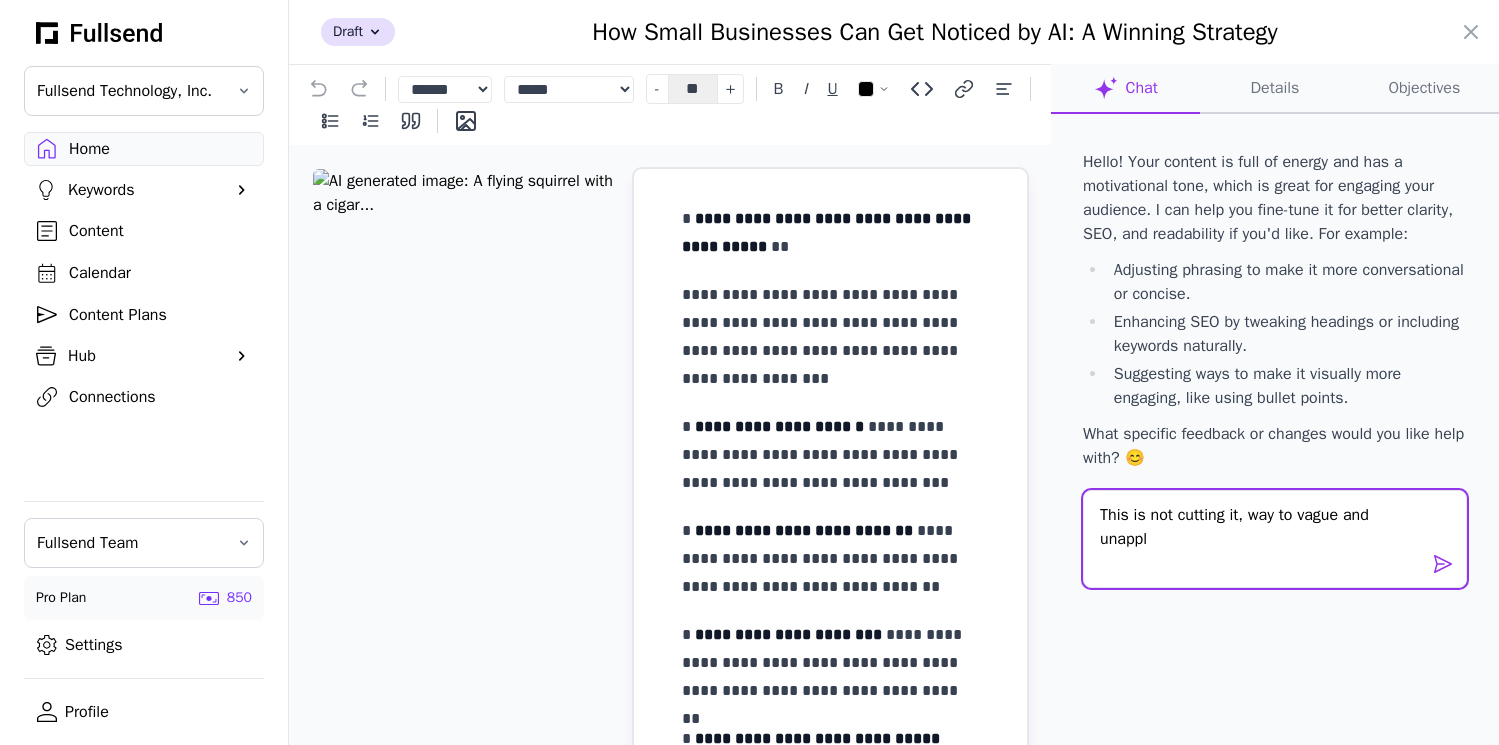 scroll, scrollTop: 0, scrollLeft: 0, axis: both 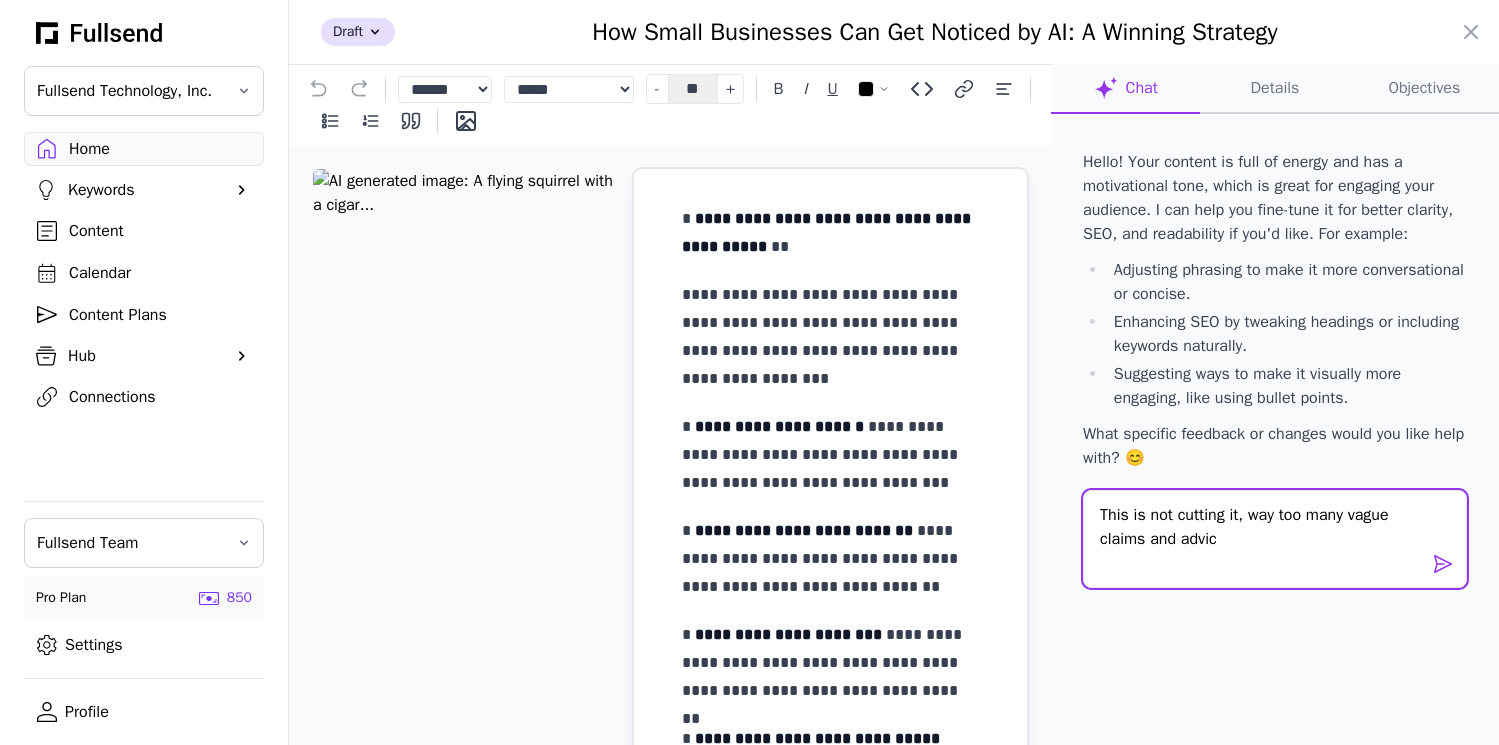 type on "This is not cutting it, way too many vague claims and advice" 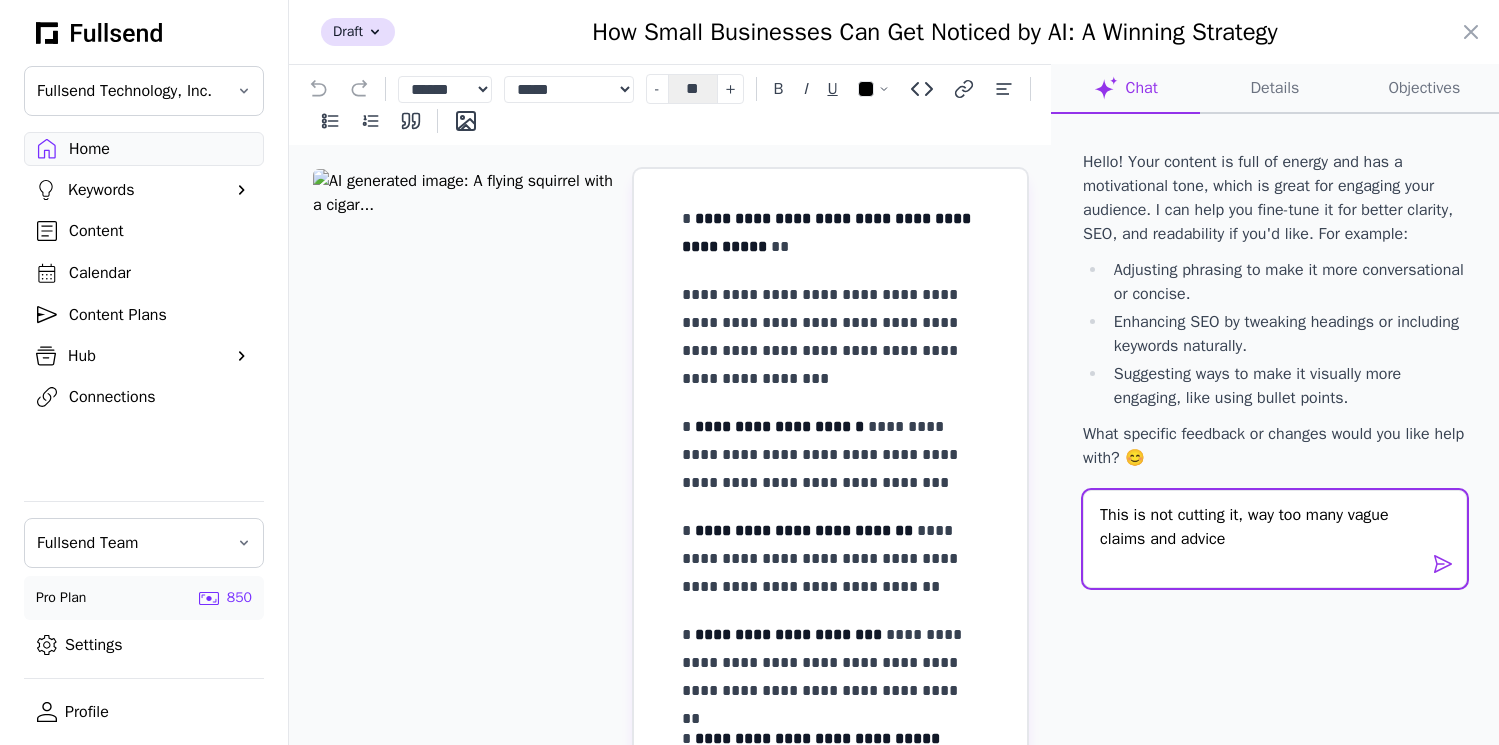 type 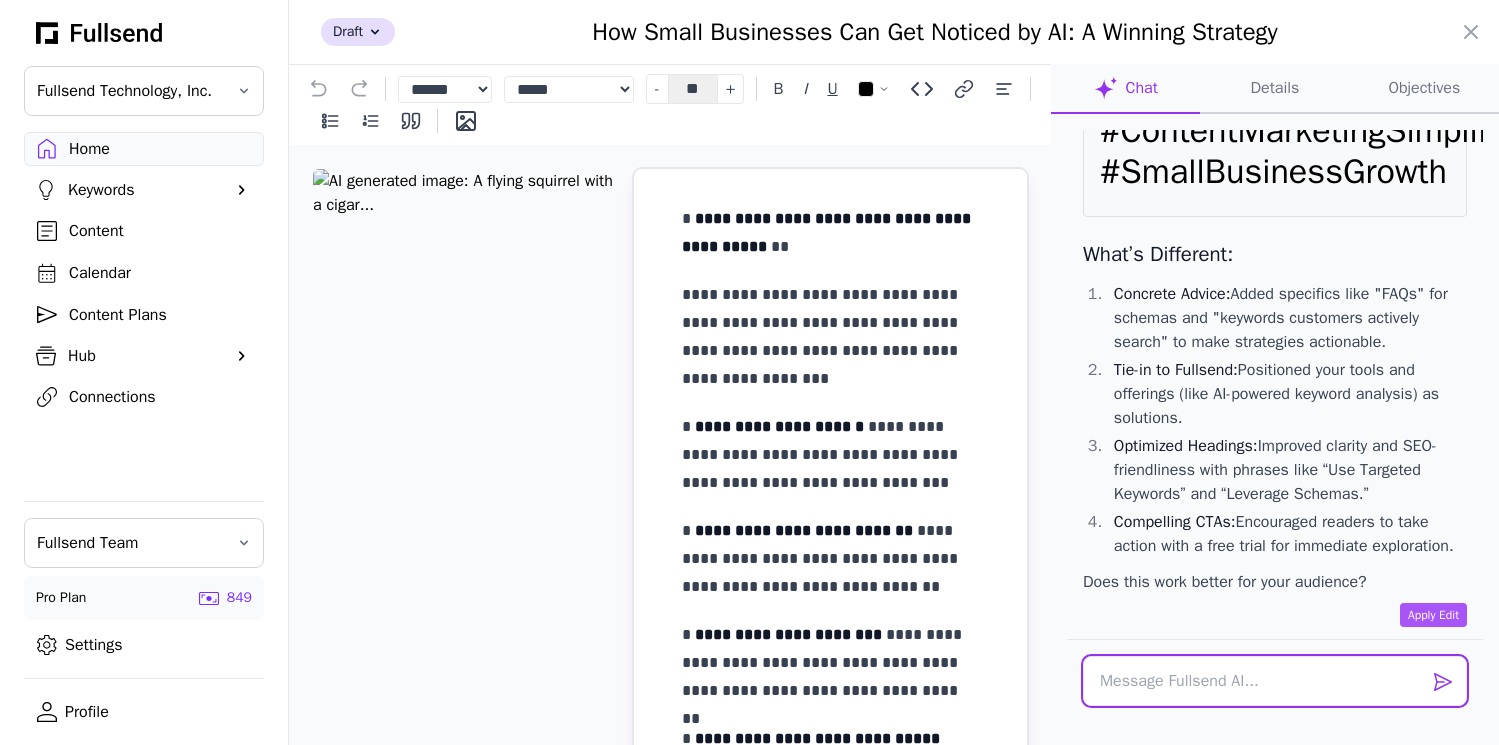 scroll, scrollTop: 1696, scrollLeft: 0, axis: vertical 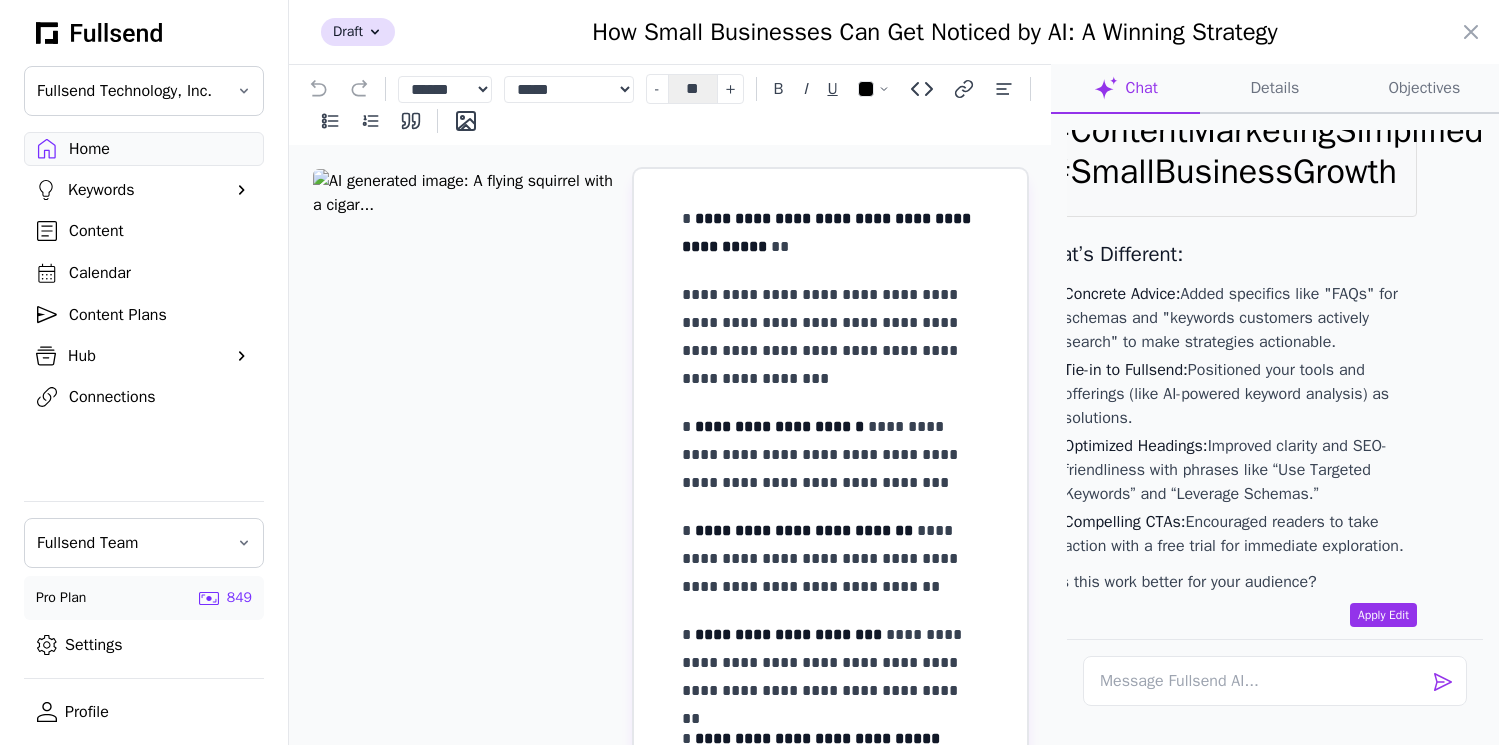 click on "Apply Edit" at bounding box center (1383, 615) 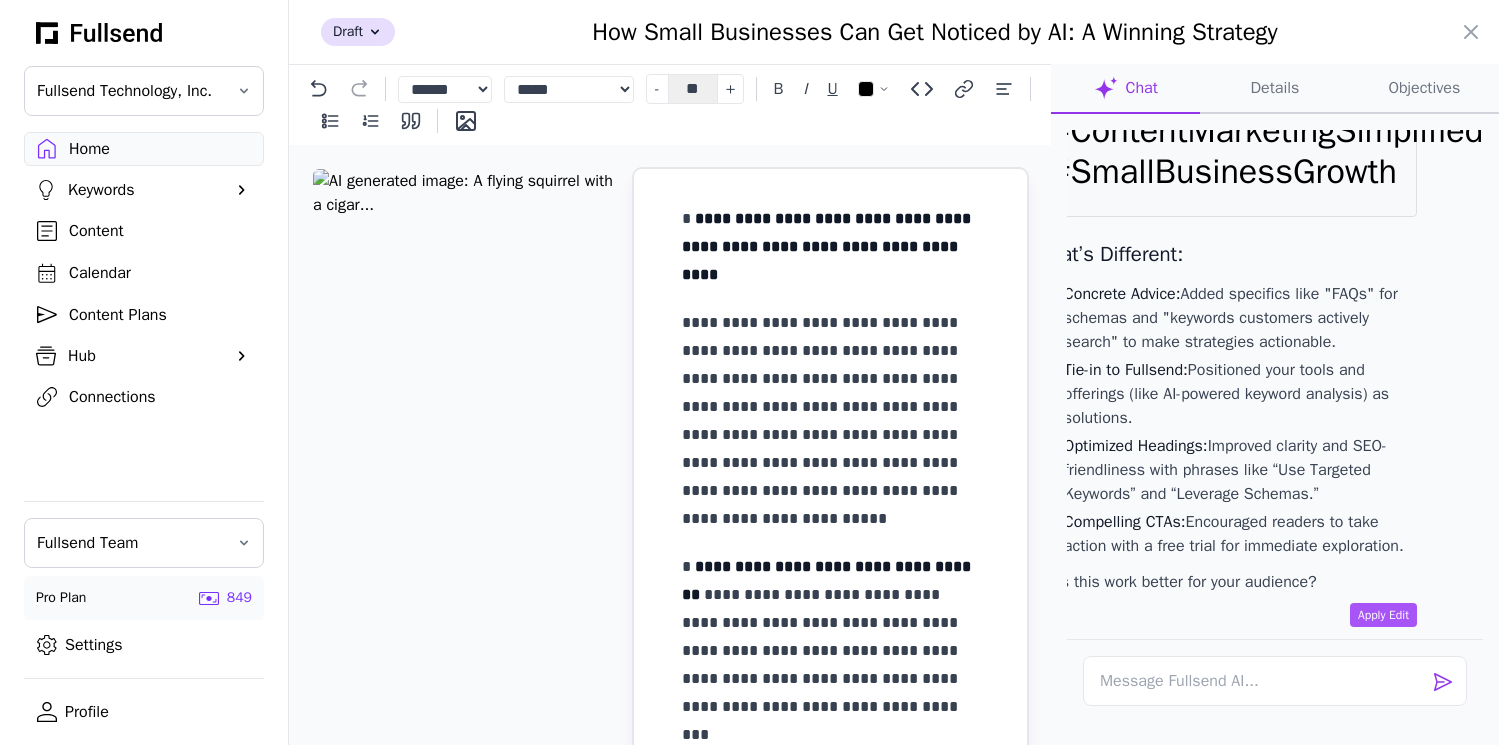 click at bounding box center [749, 372] 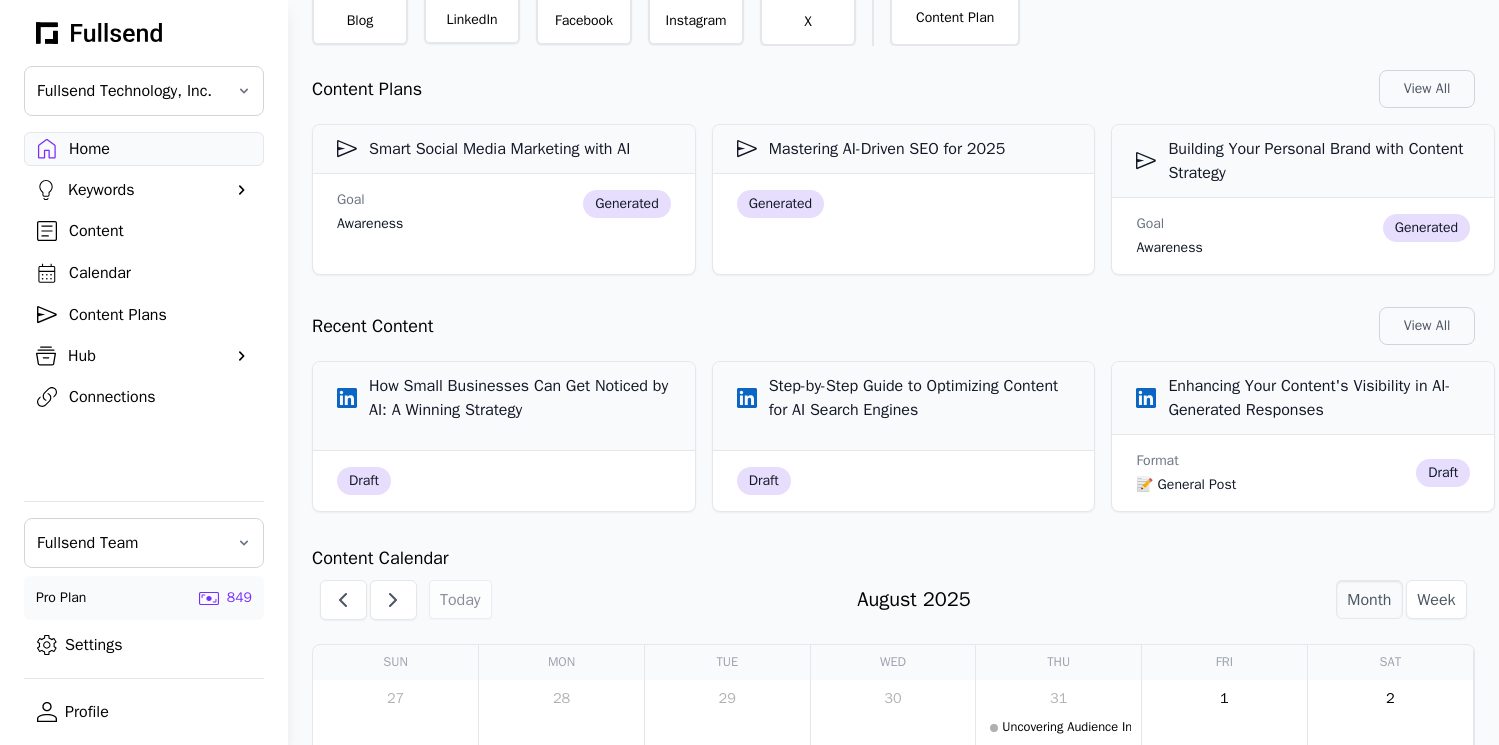click on "Home" at bounding box center [160, 149] 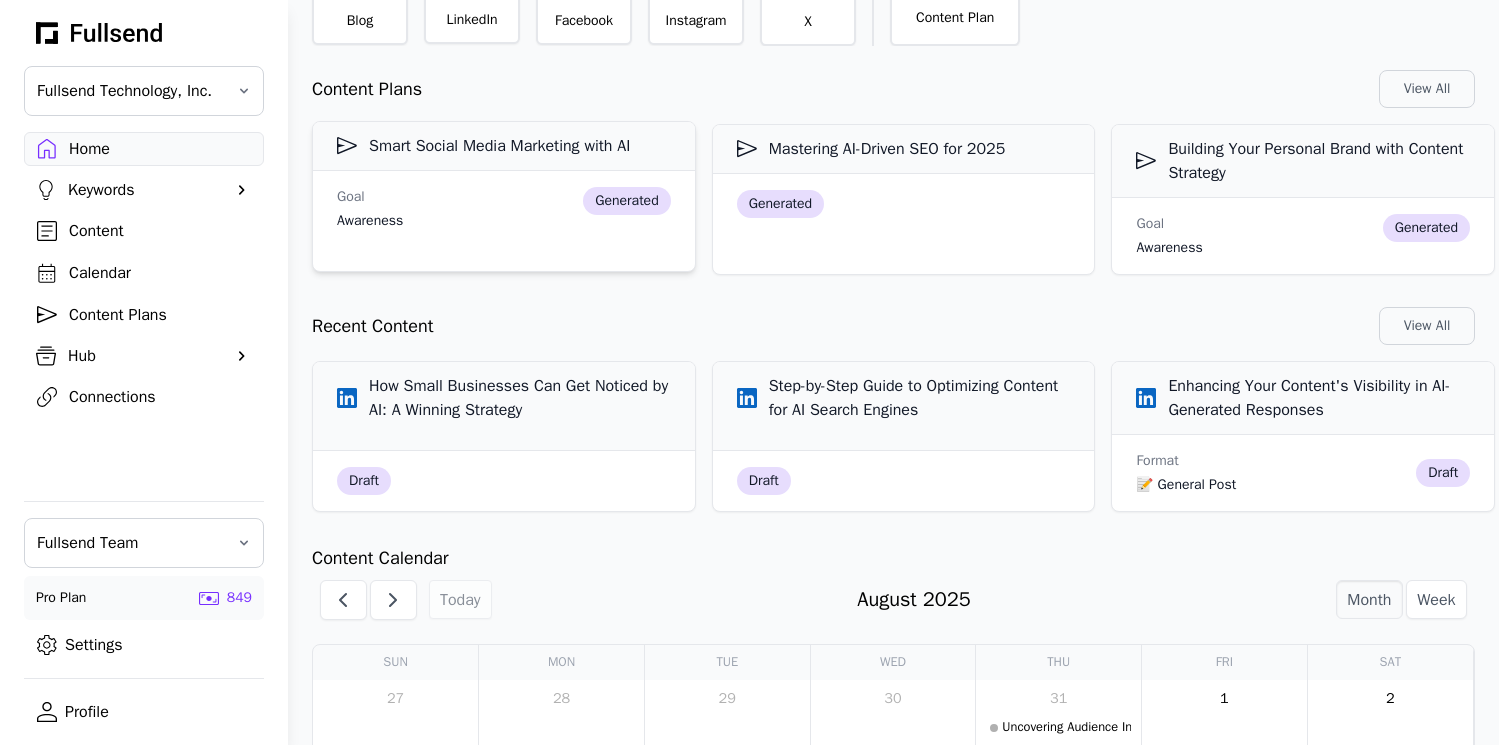 scroll, scrollTop: 0, scrollLeft: 0, axis: both 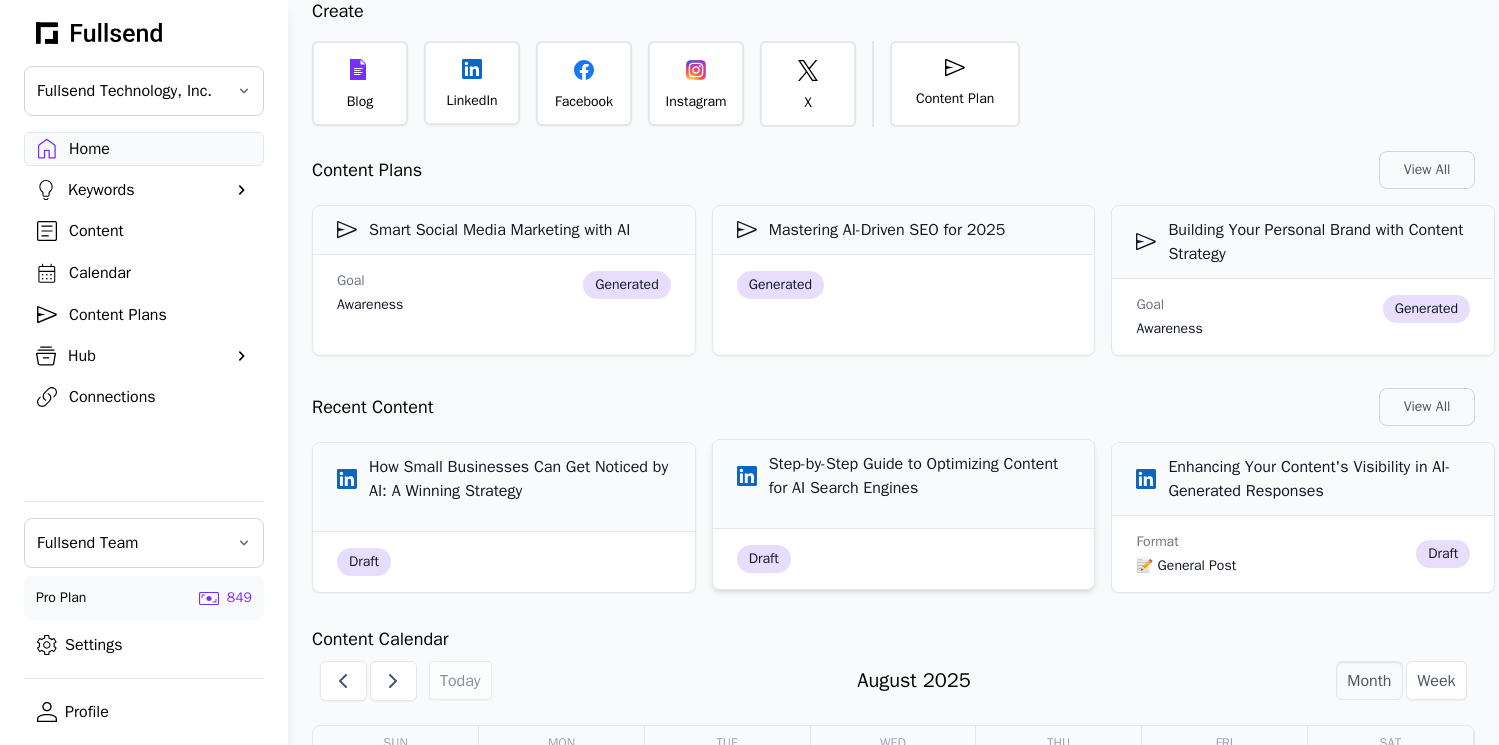 click on "Step-by-Step Guide to Optimizing Content for AI Search Engines" at bounding box center (904, 476) 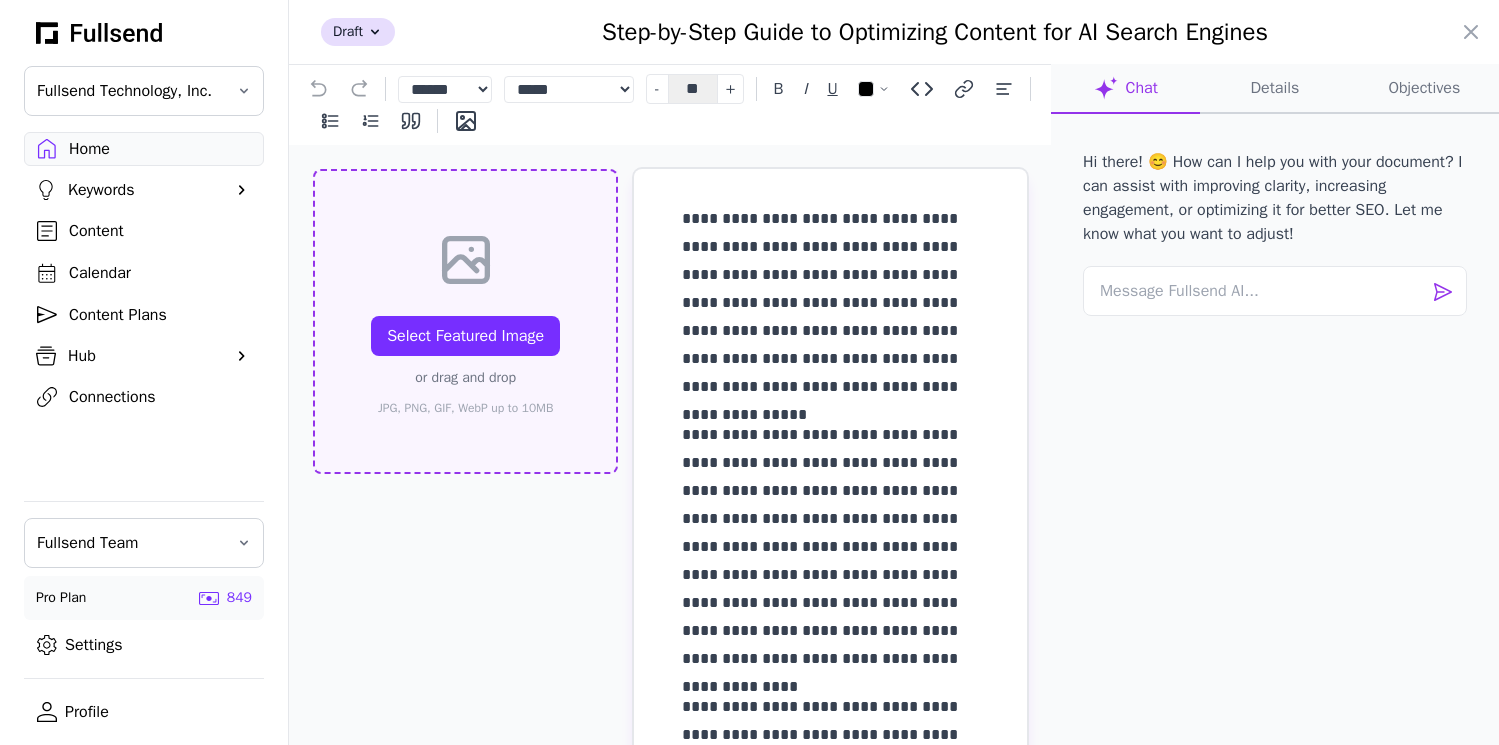 click on "Select Featured Image  or drag and drop  JPG, PNG, GIF, WebP up to 10MB" at bounding box center (465, 366) 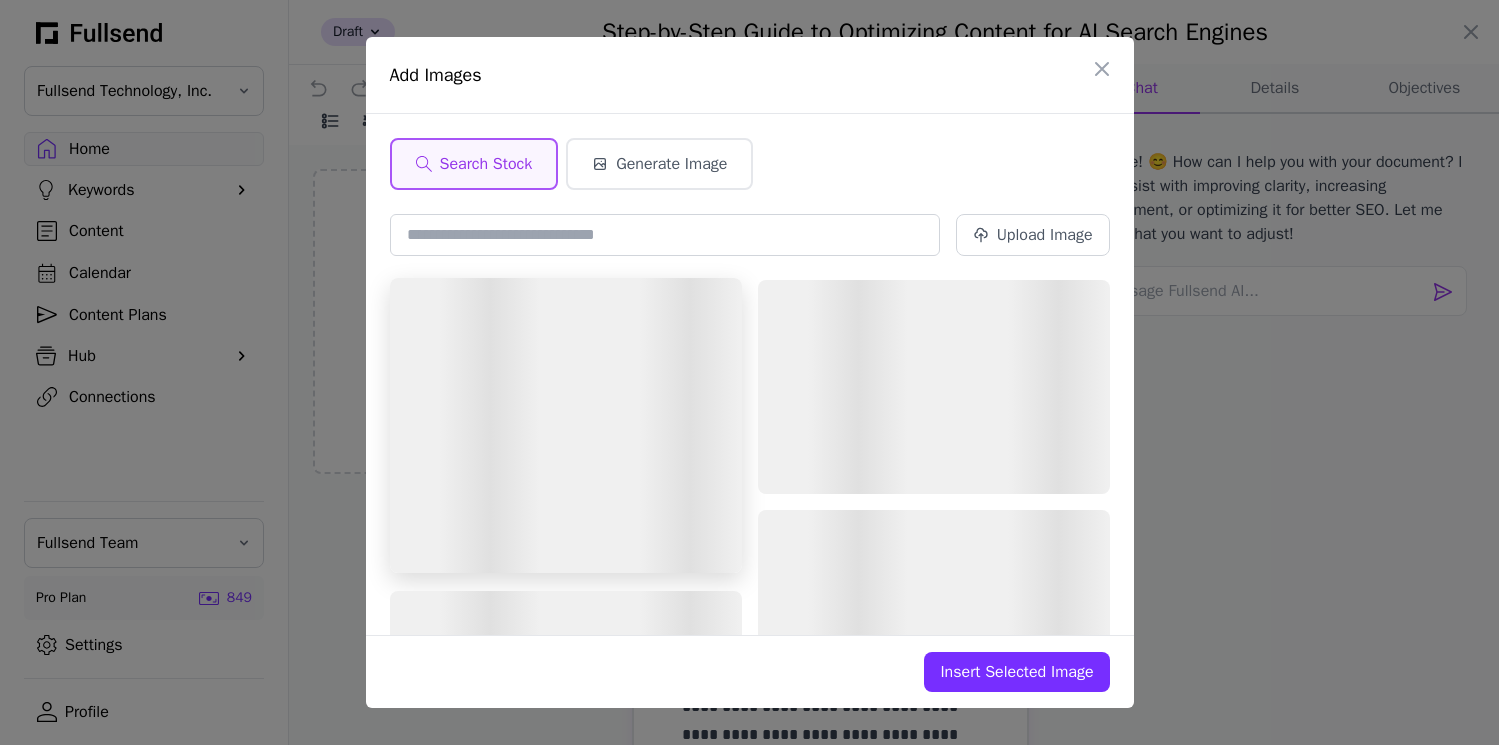 scroll, scrollTop: 0, scrollLeft: 0, axis: both 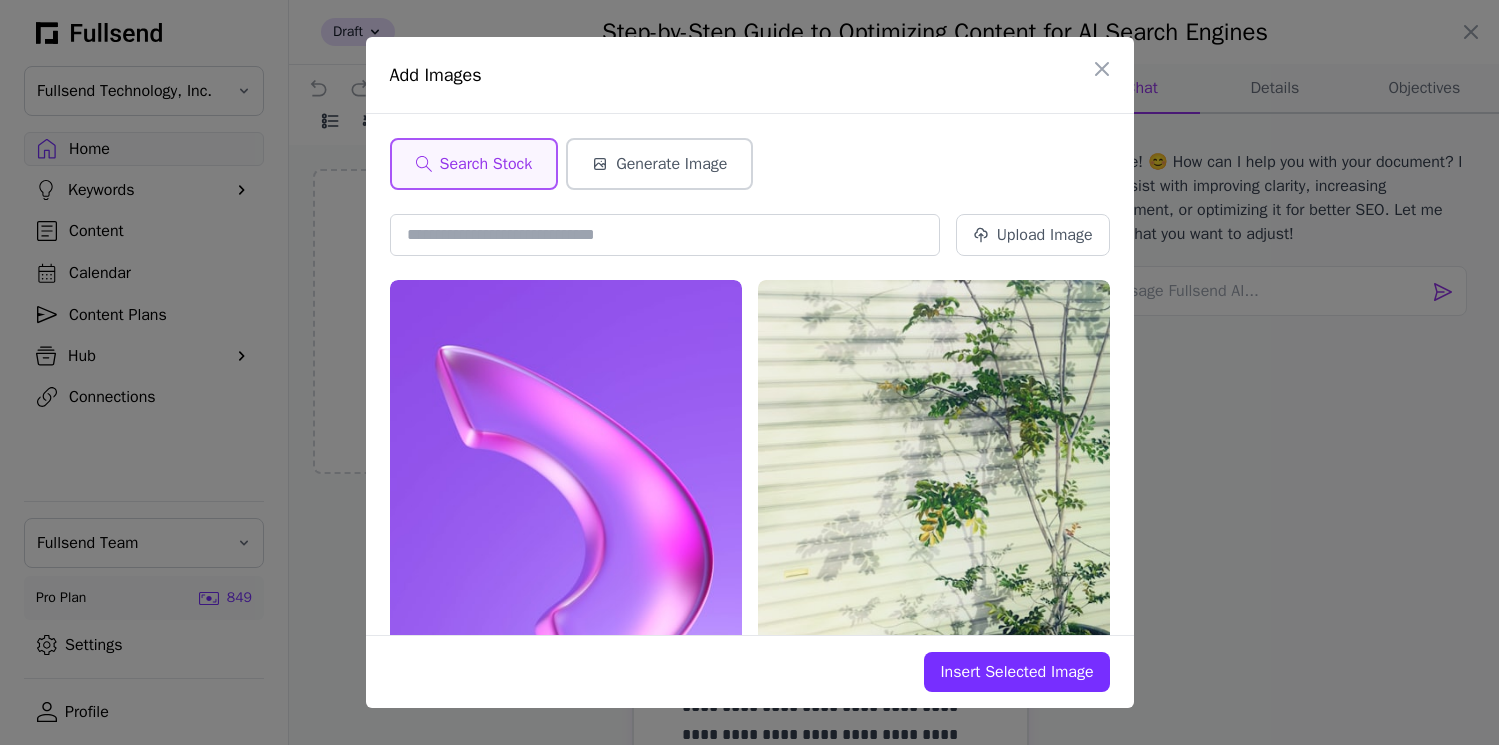 click on "Generate Image" at bounding box center [671, 164] 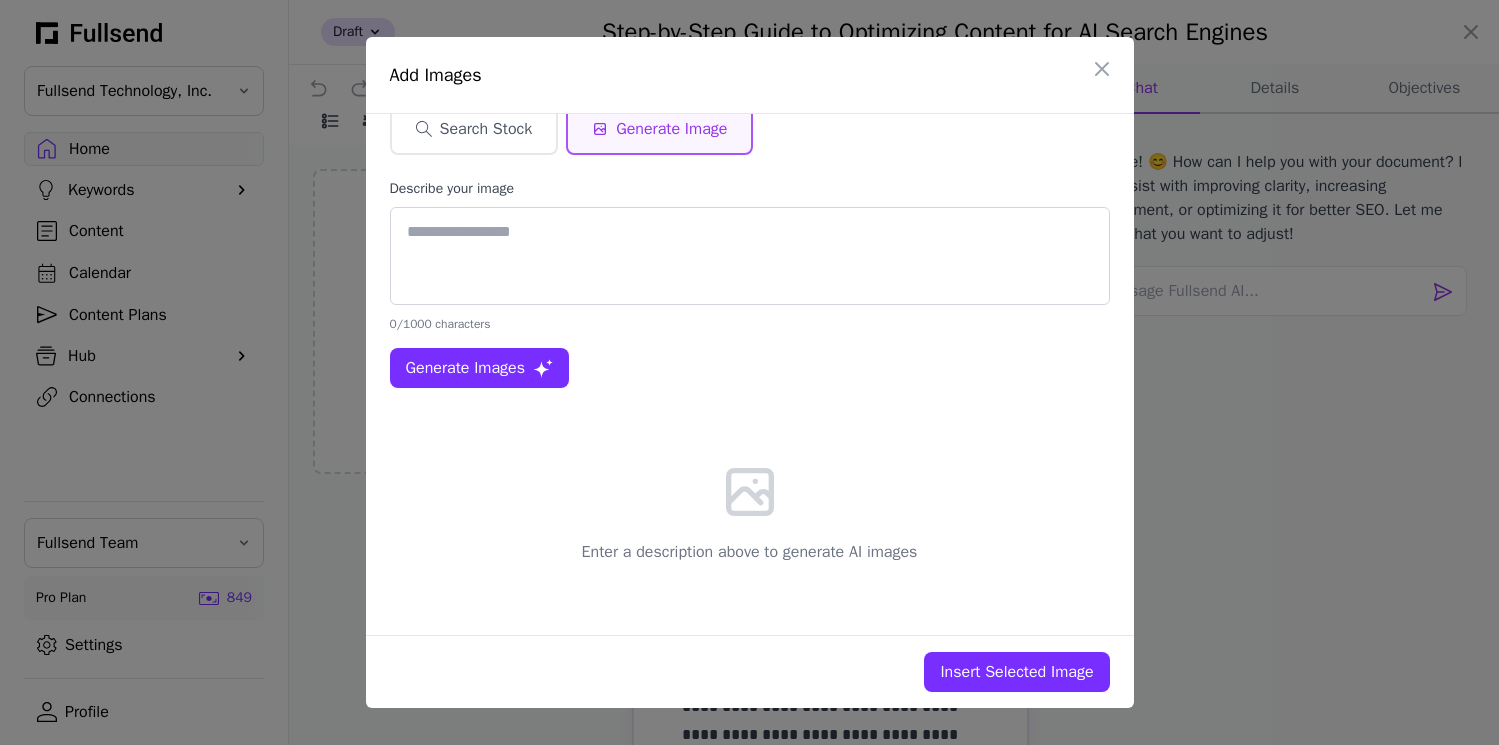 scroll, scrollTop: 0, scrollLeft: 0, axis: both 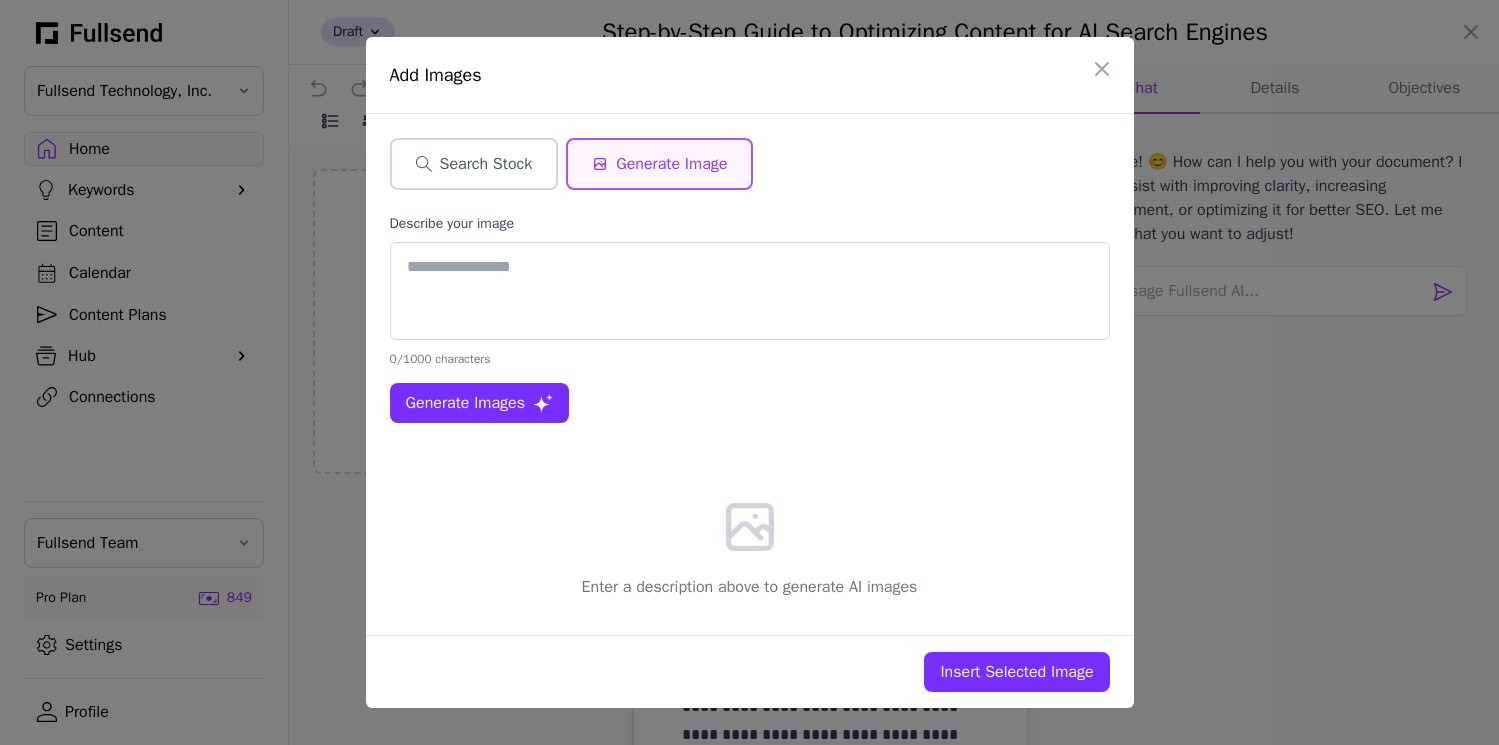 click on "Search Stock" at bounding box center (474, 164) 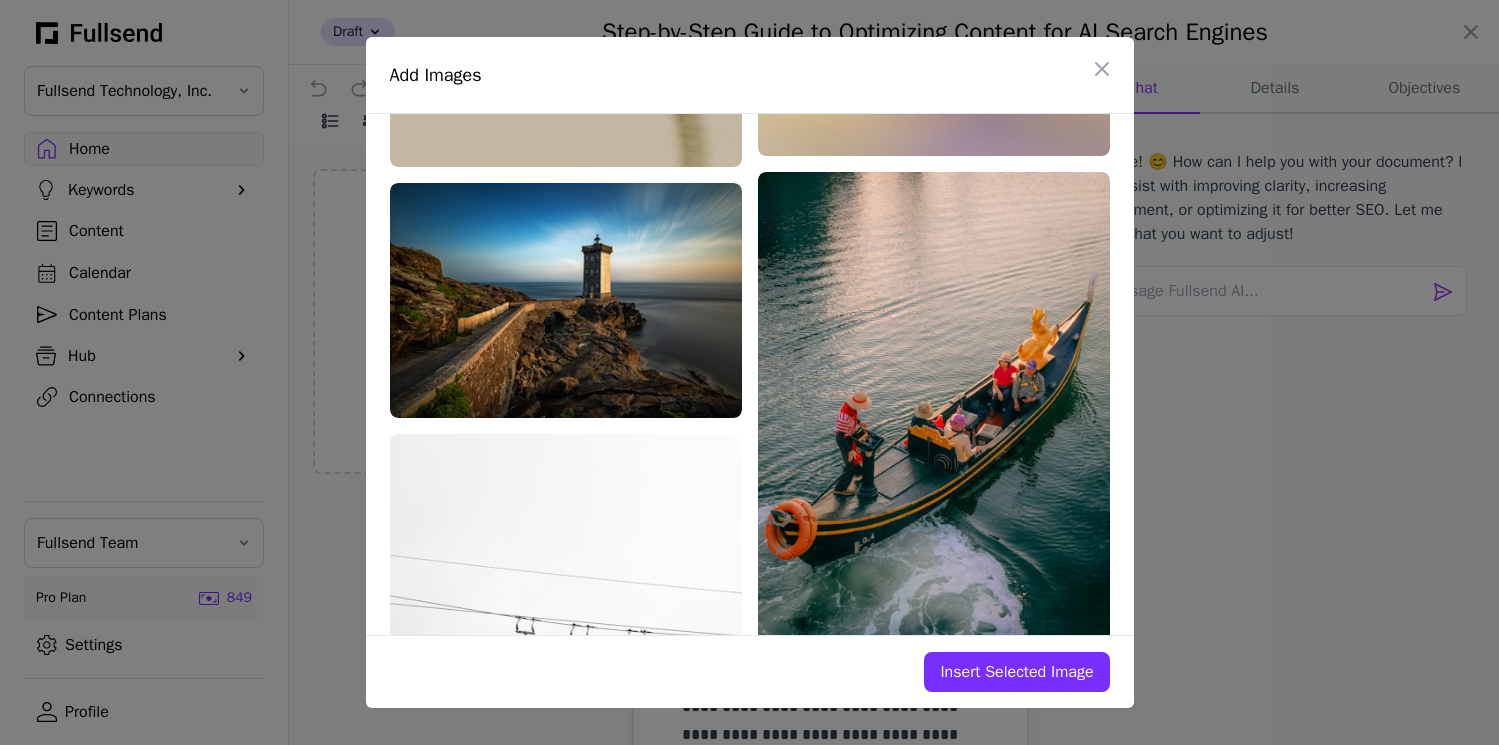 scroll, scrollTop: 2927, scrollLeft: 0, axis: vertical 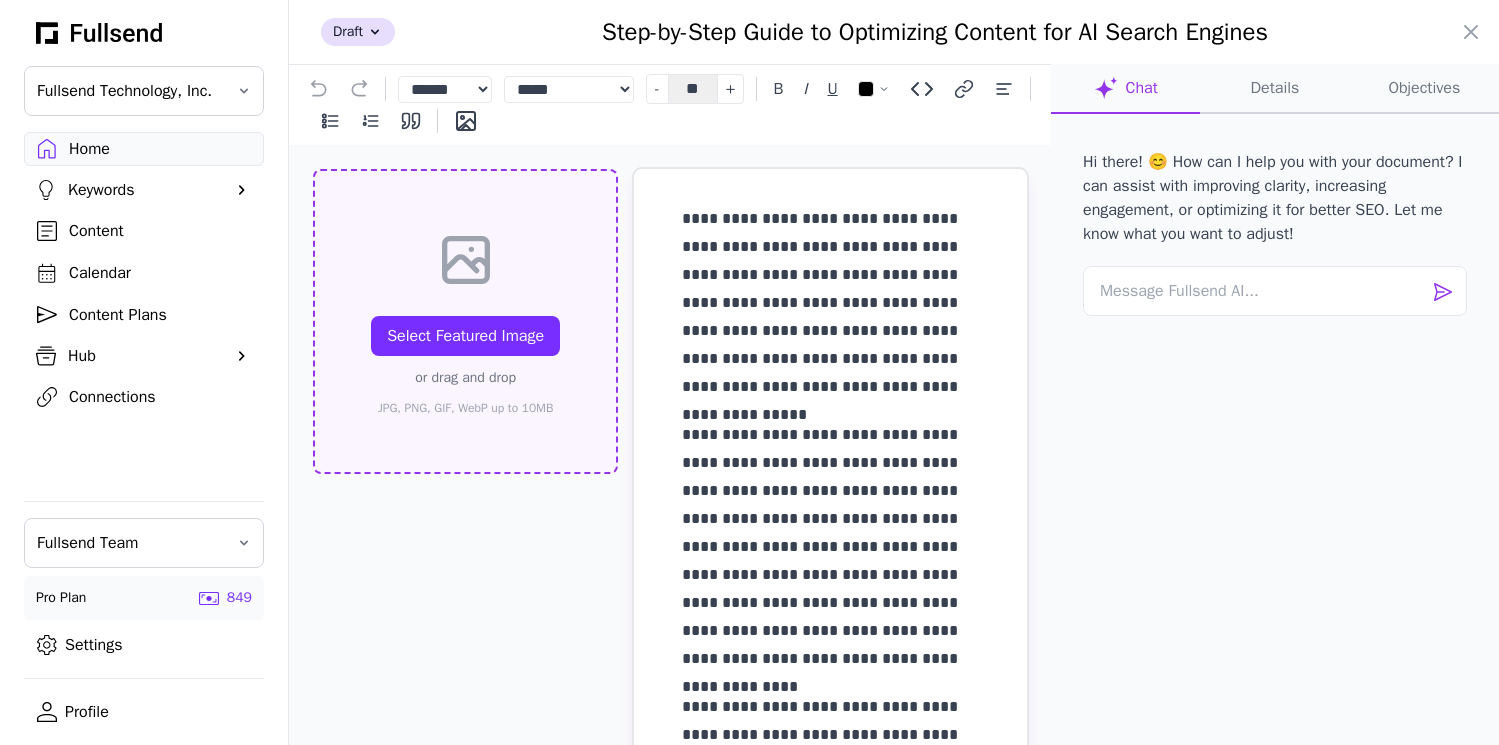 click on "Select Featured Image" at bounding box center (465, 336) 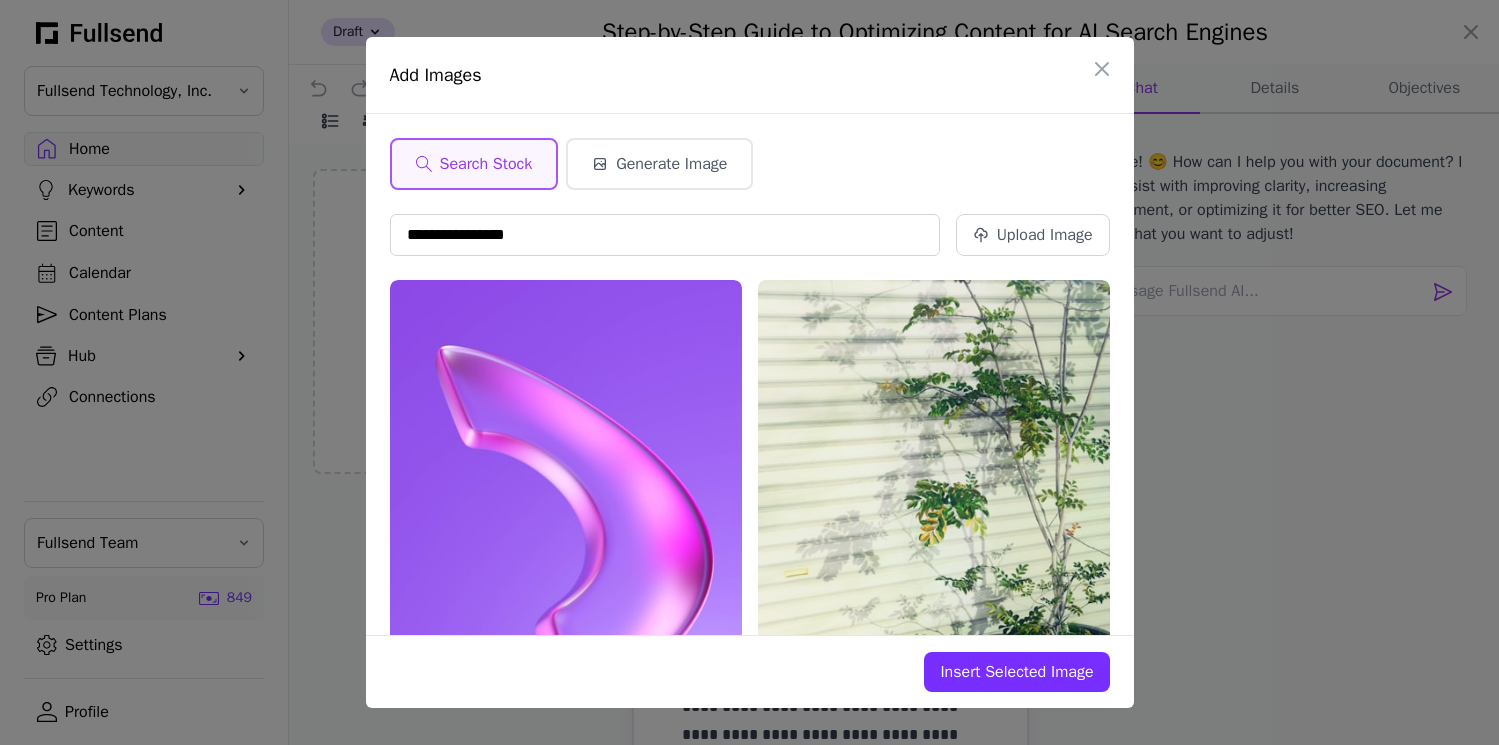 type on "**********" 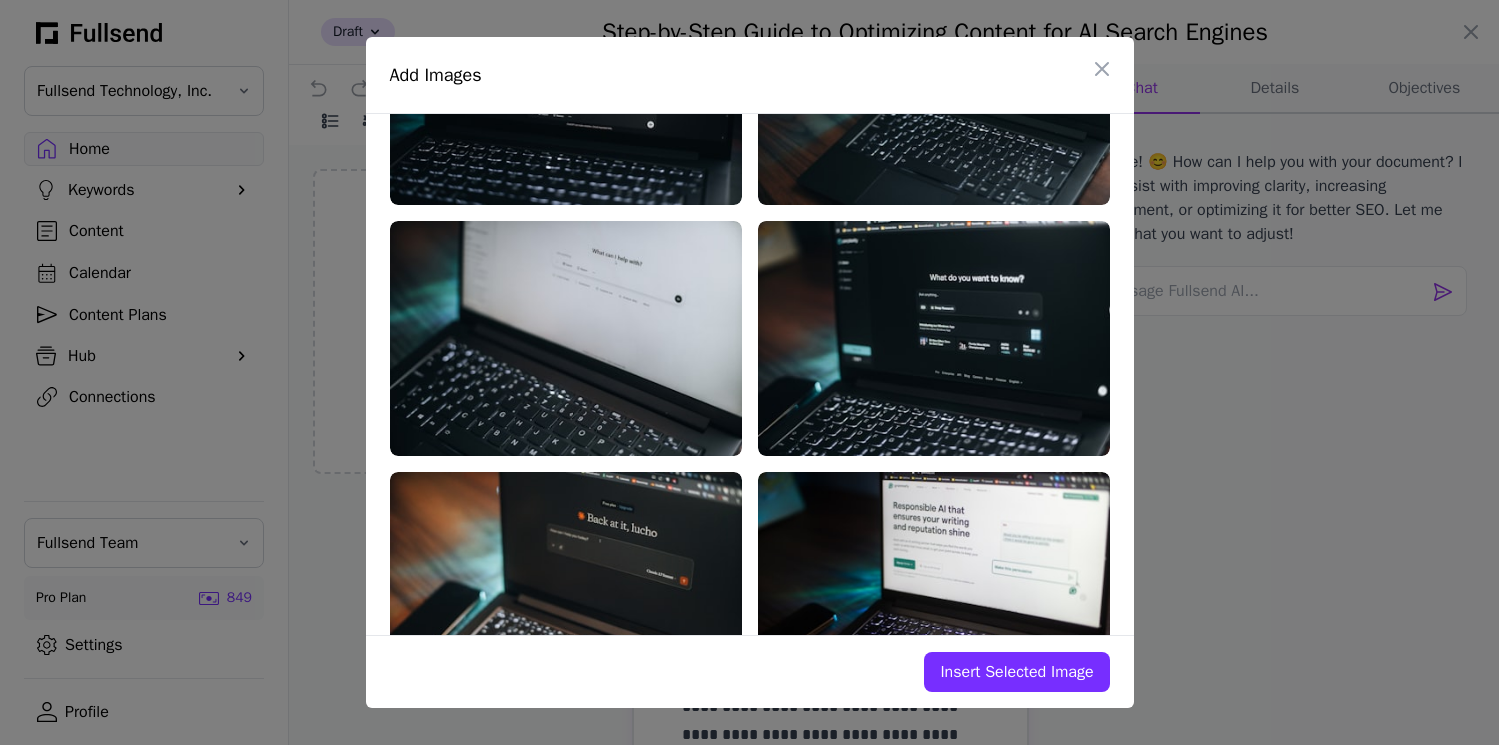 scroll, scrollTop: 0, scrollLeft: 0, axis: both 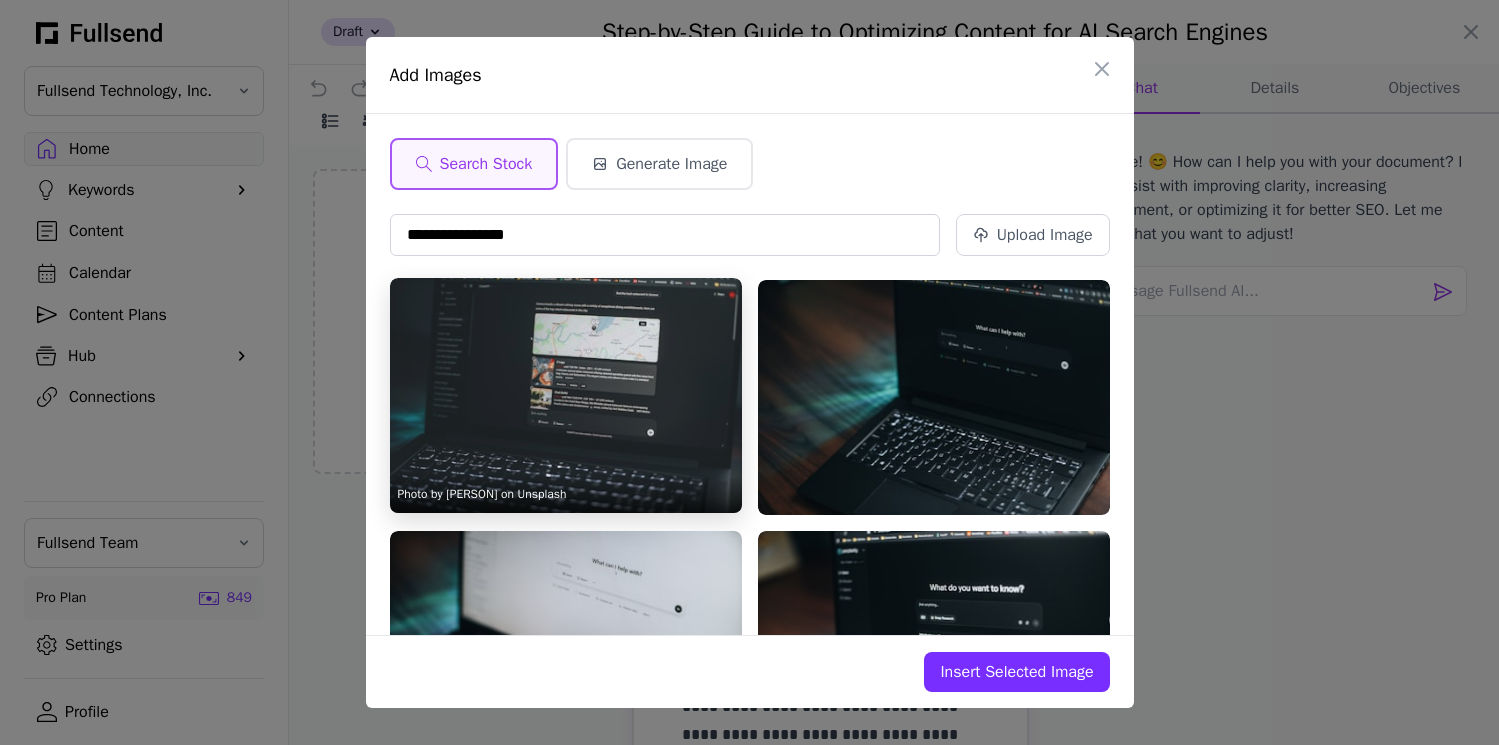click at bounding box center (566, 395) 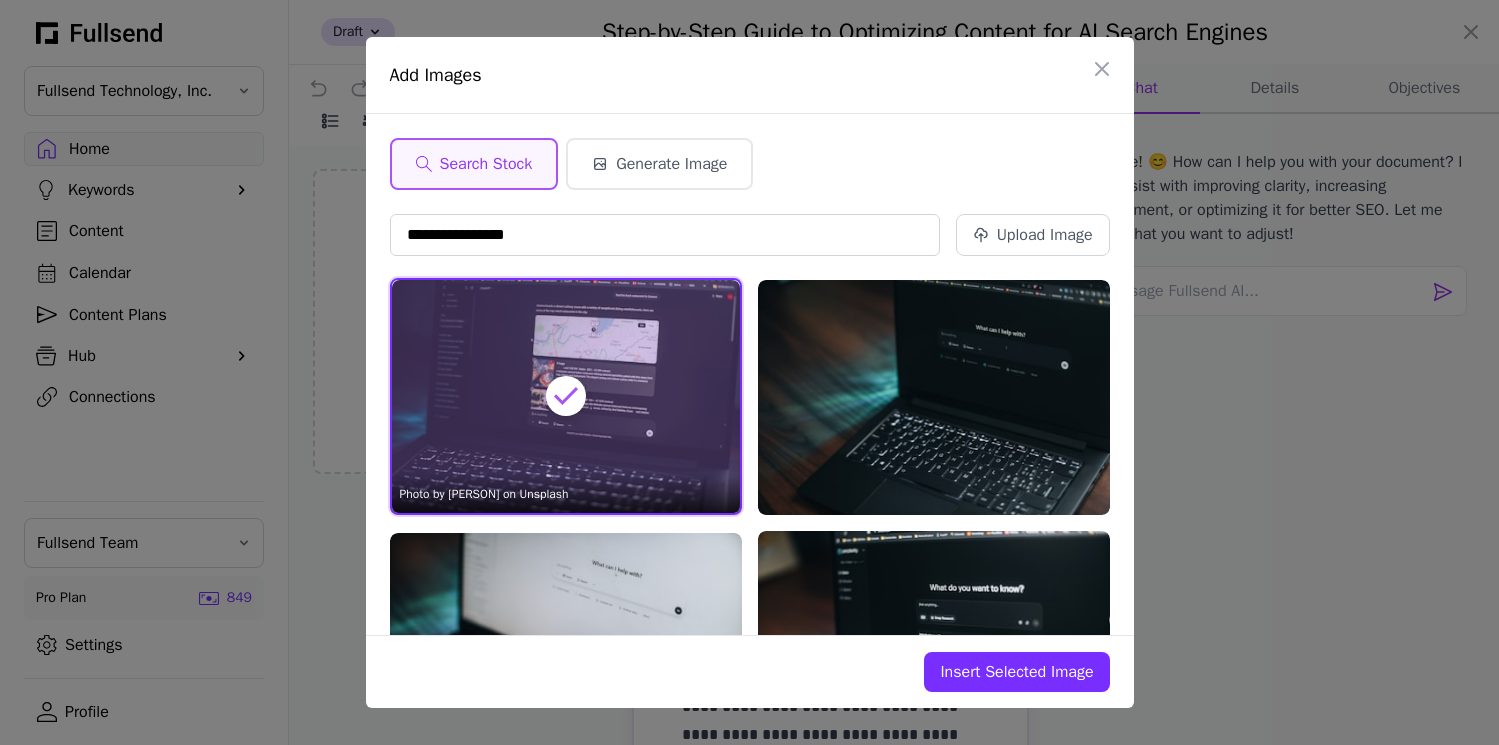 click at bounding box center [566, 396] 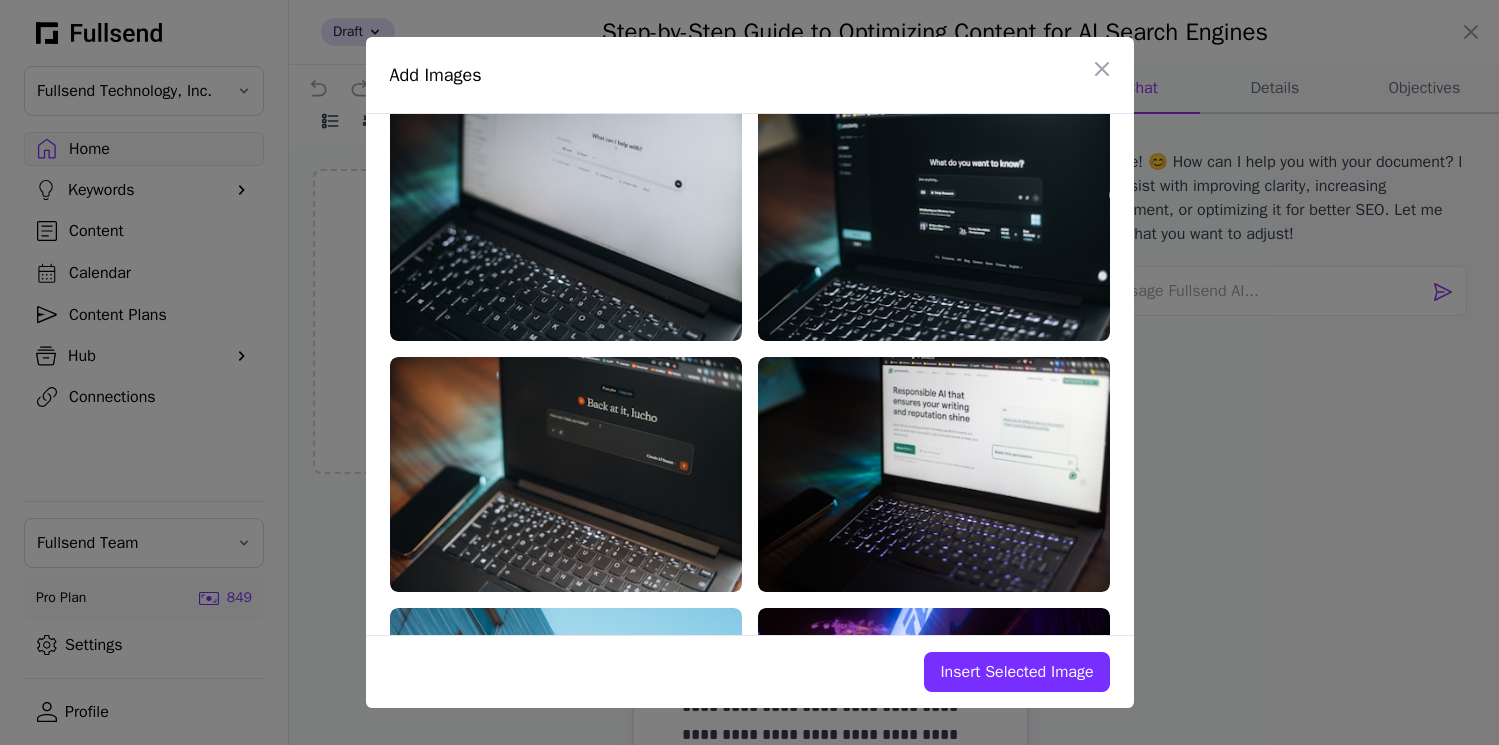scroll, scrollTop: 596, scrollLeft: 0, axis: vertical 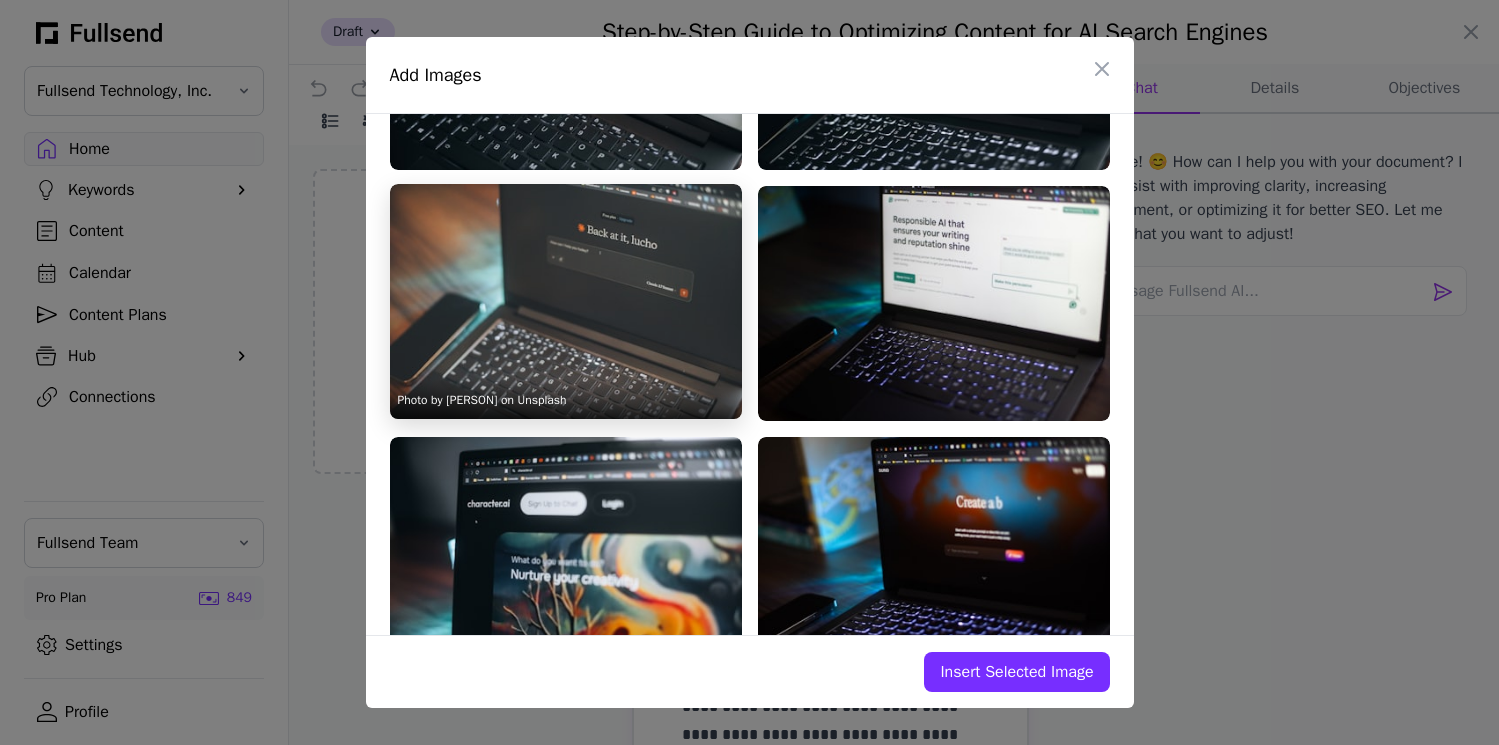 click at bounding box center [566, 301] 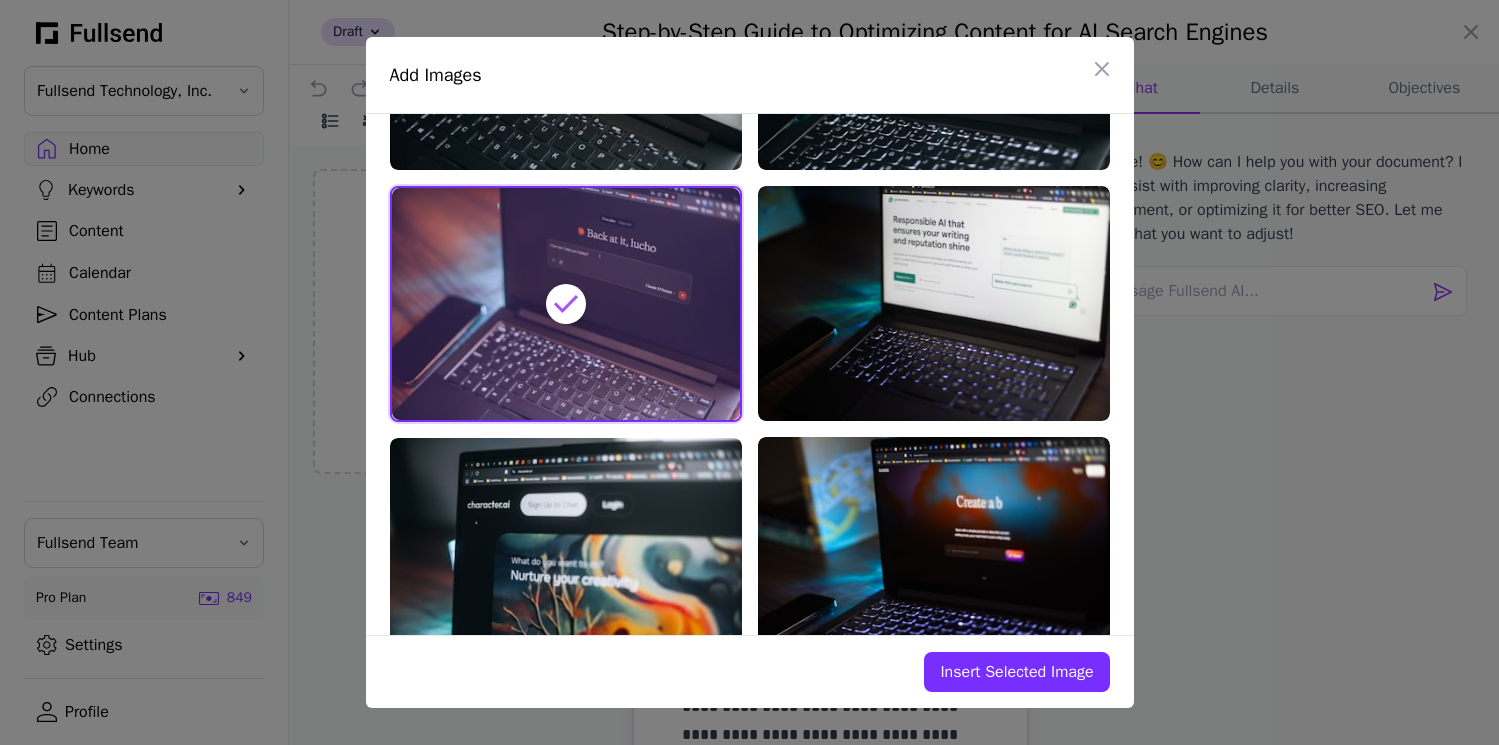 click on "Insert Selected Image" 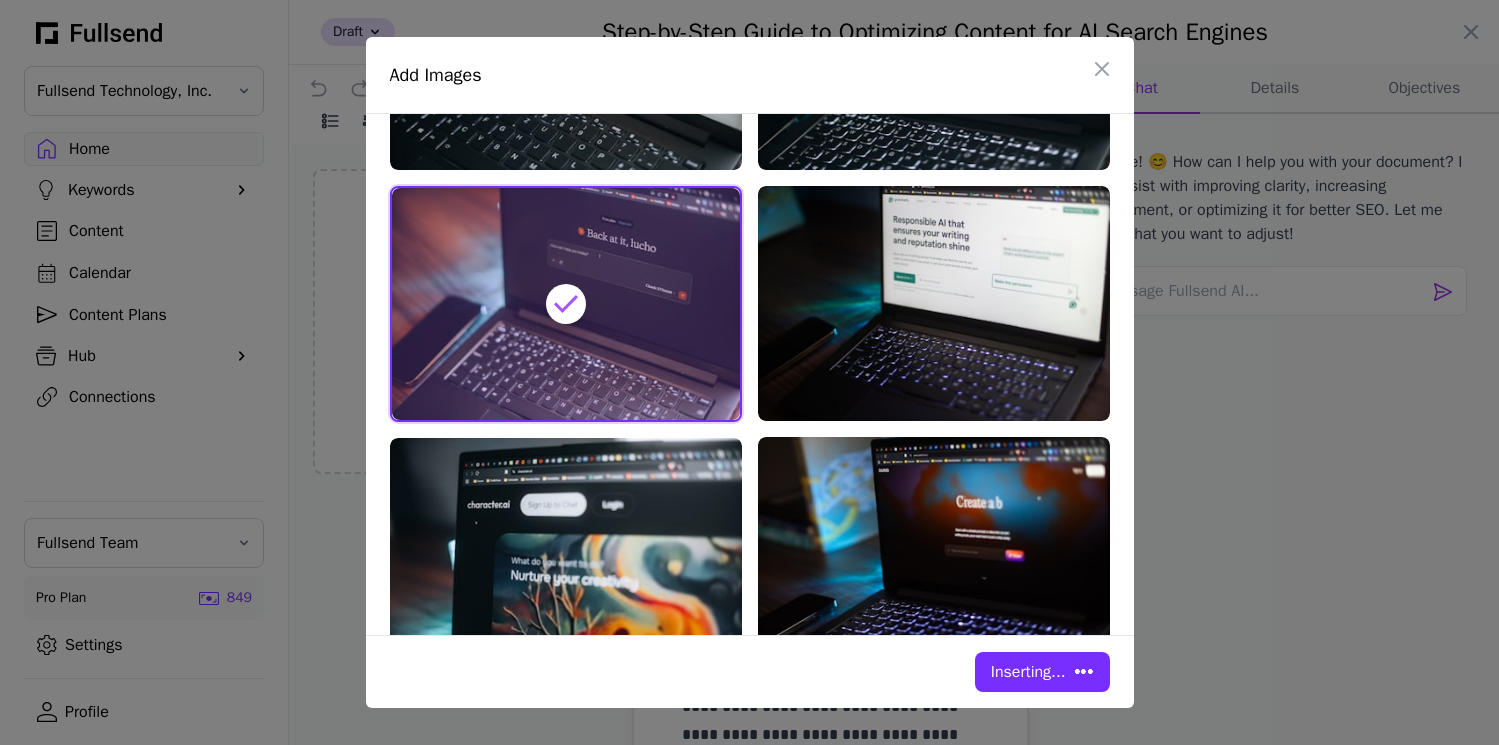 scroll, scrollTop: 195, scrollLeft: 0, axis: vertical 